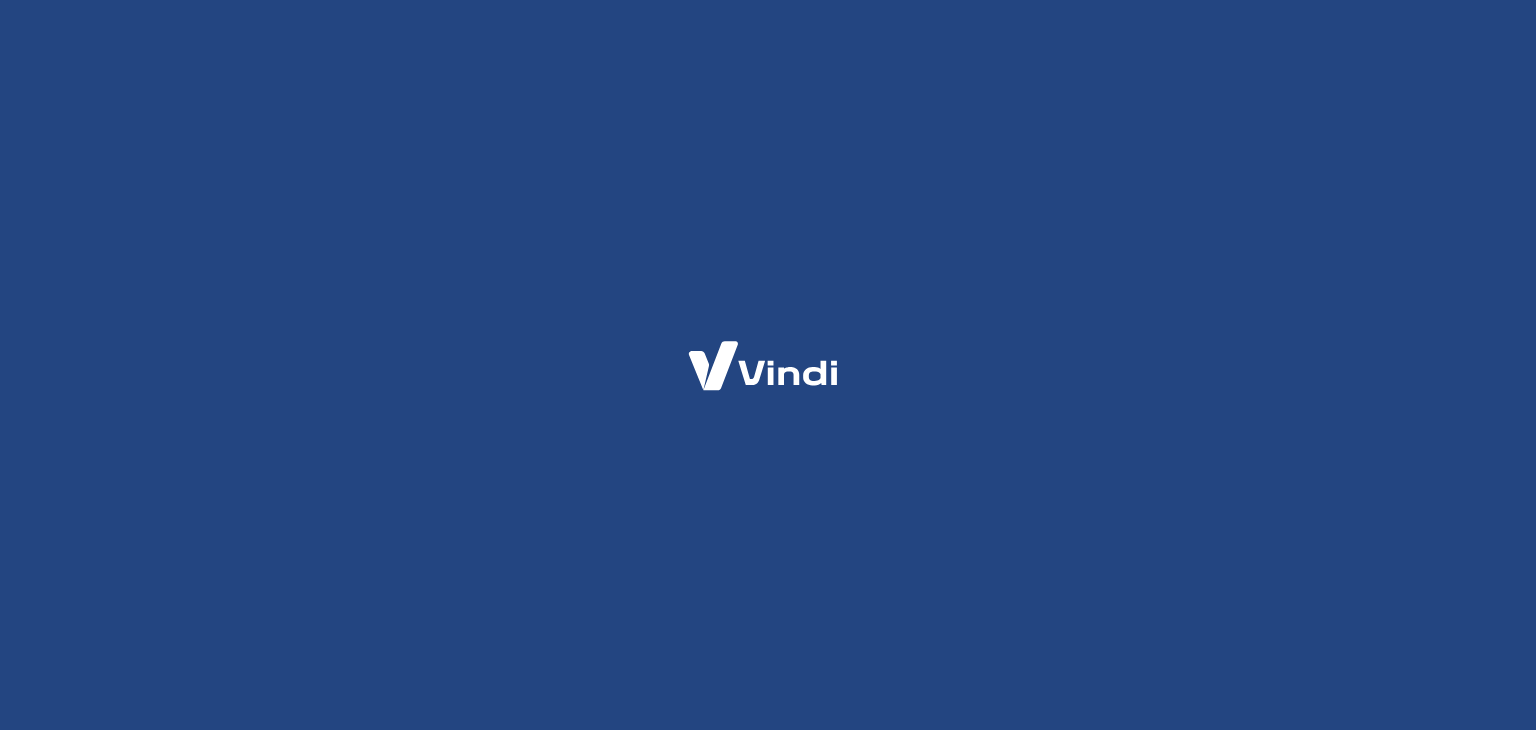 scroll, scrollTop: 0, scrollLeft: 0, axis: both 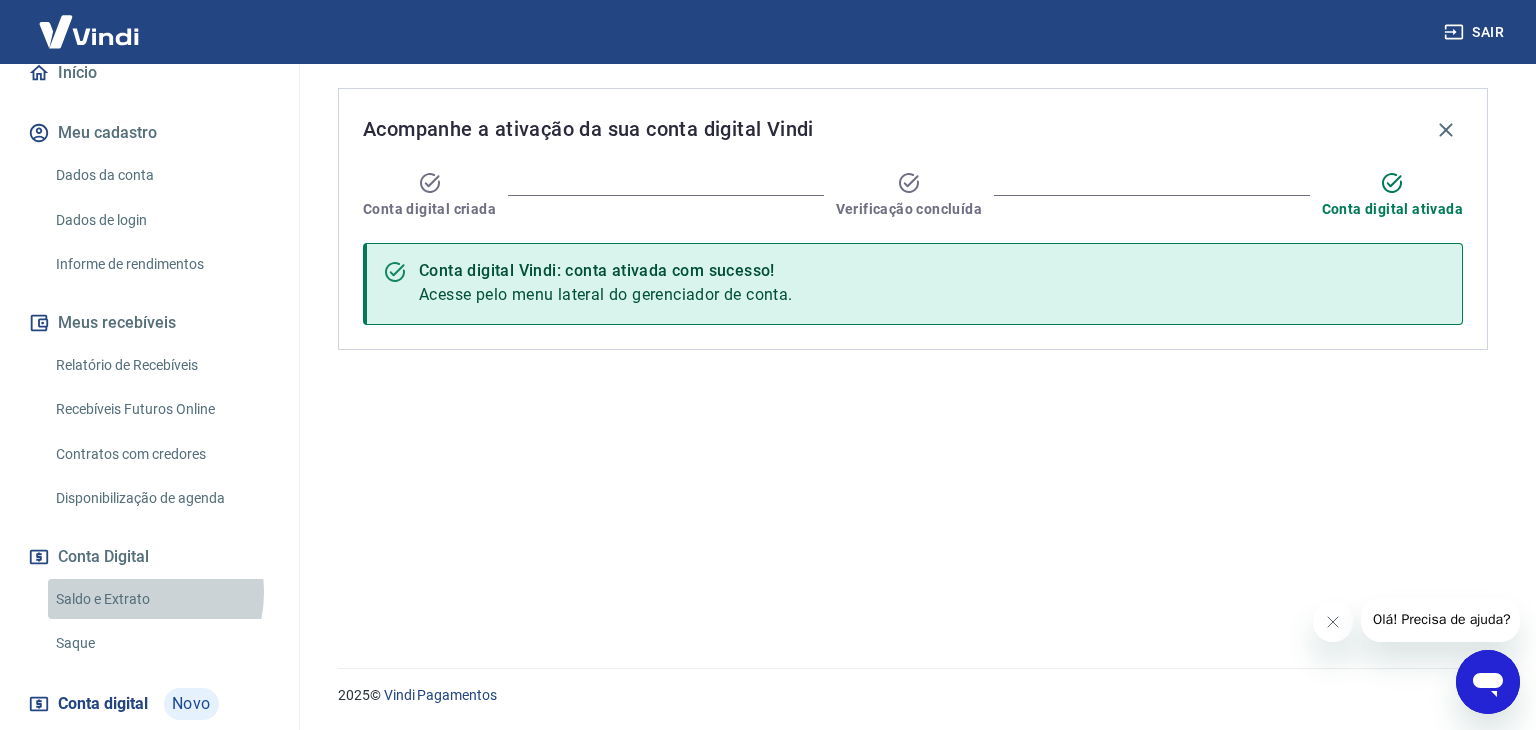 click on "Saldo e Extrato" at bounding box center (161, 599) 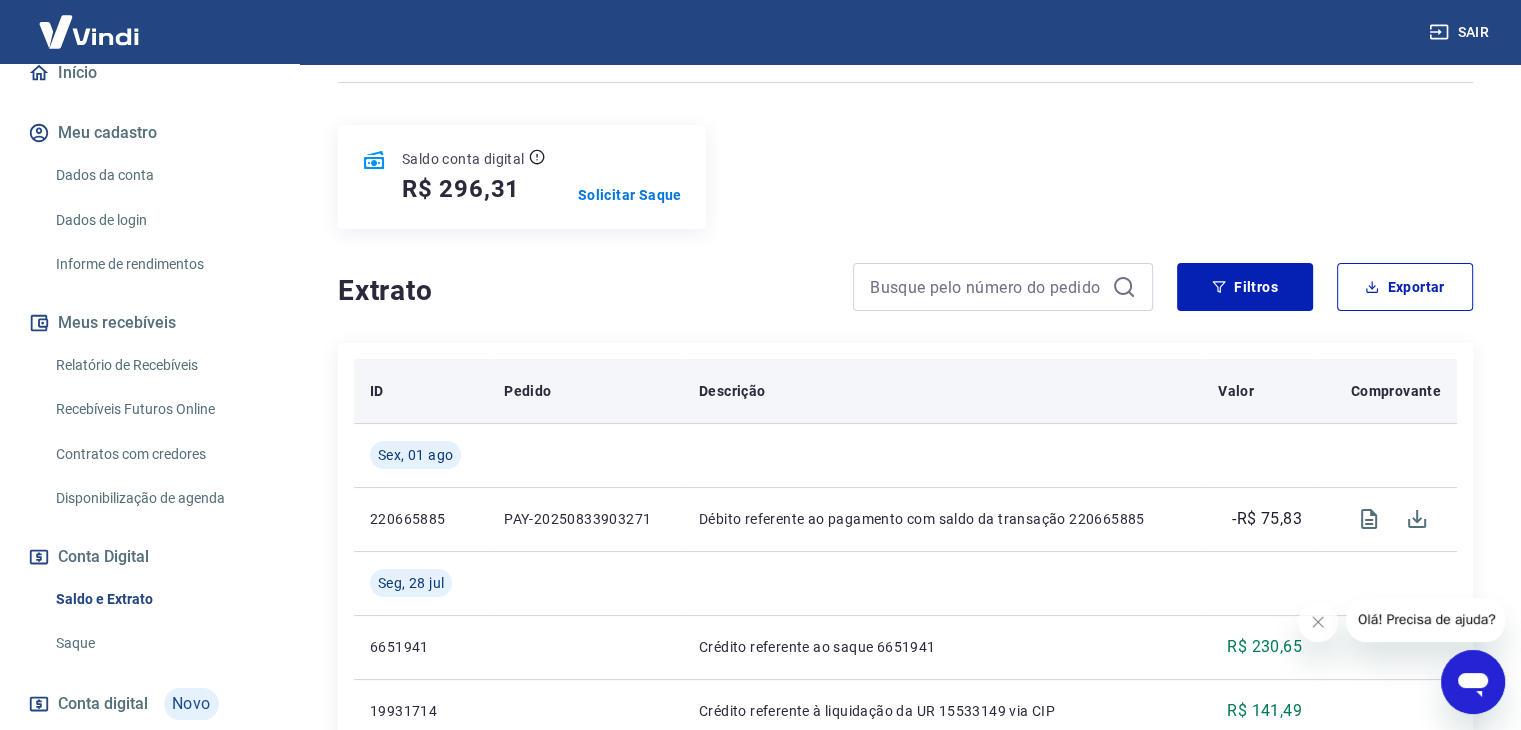 scroll, scrollTop: 400, scrollLeft: 0, axis: vertical 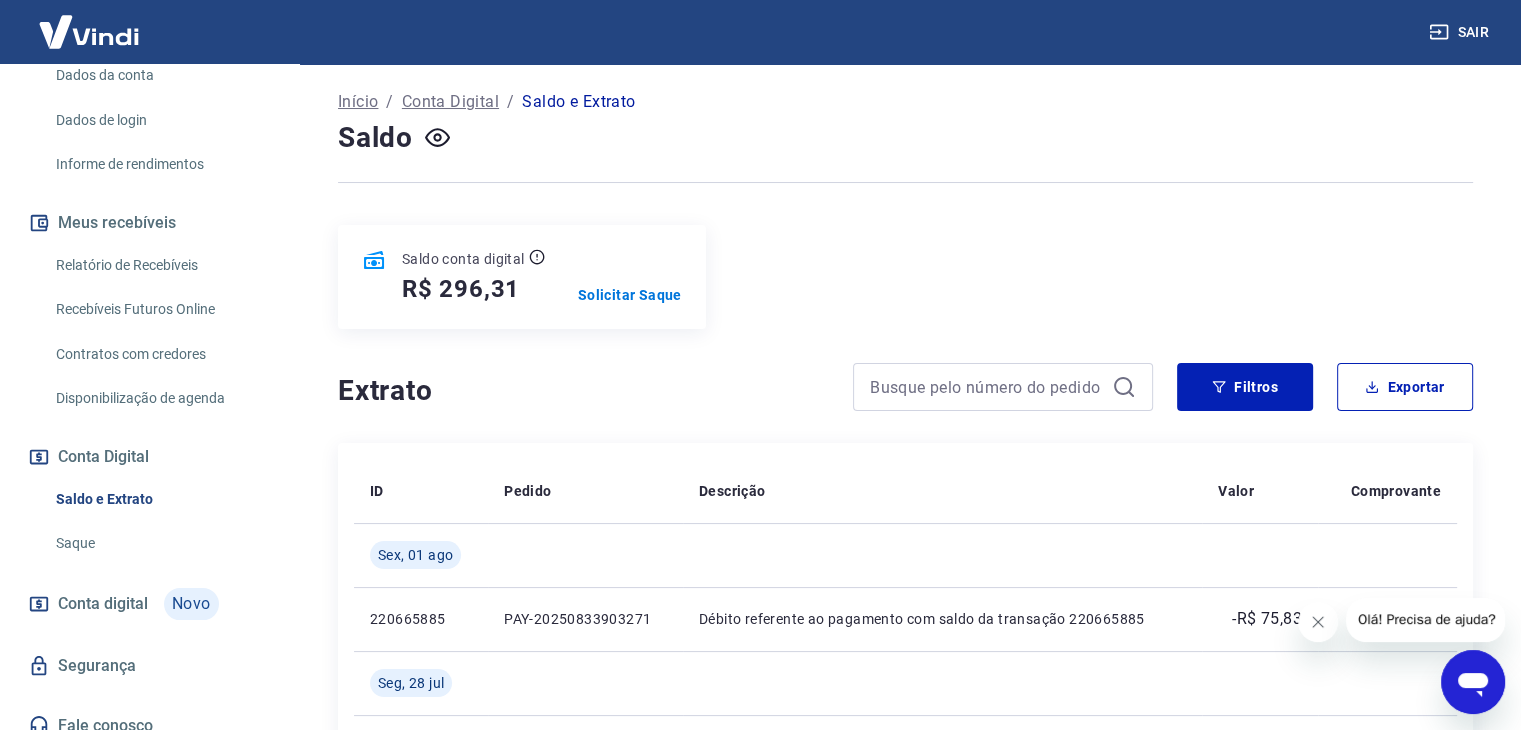 click 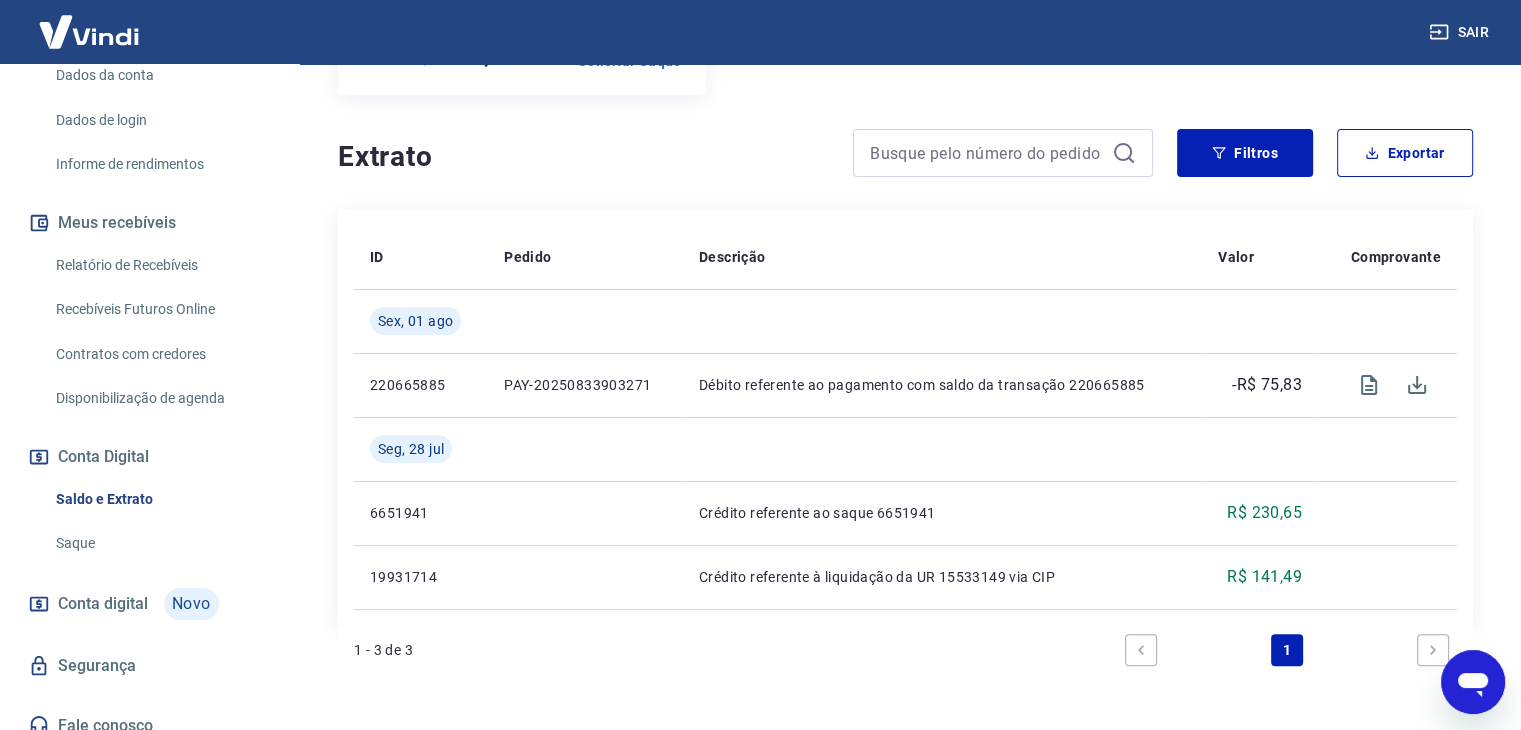 scroll, scrollTop: 300, scrollLeft: 0, axis: vertical 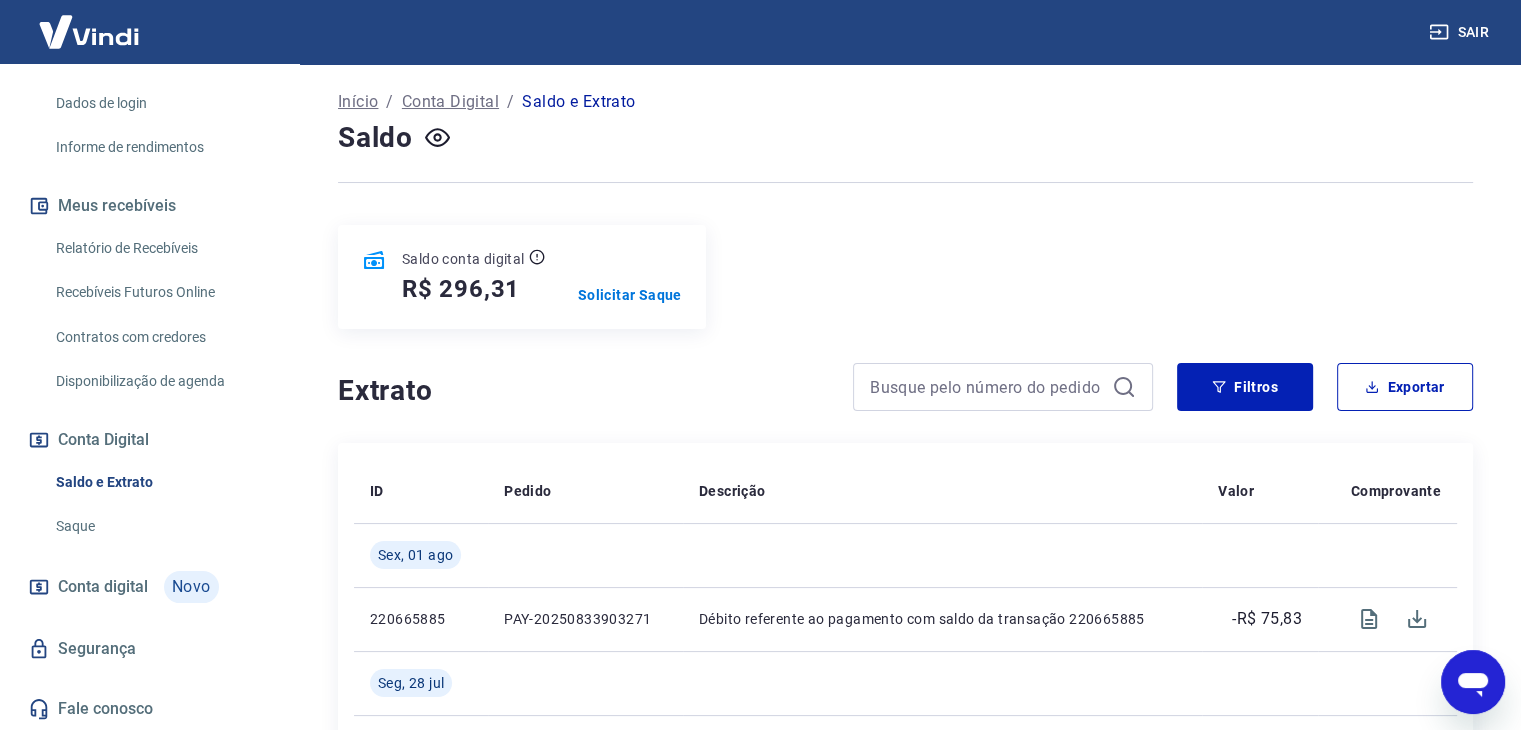 drag, startPoint x: 120, startPoint y: 589, endPoint x: 132, endPoint y: 588, distance: 12.0415945 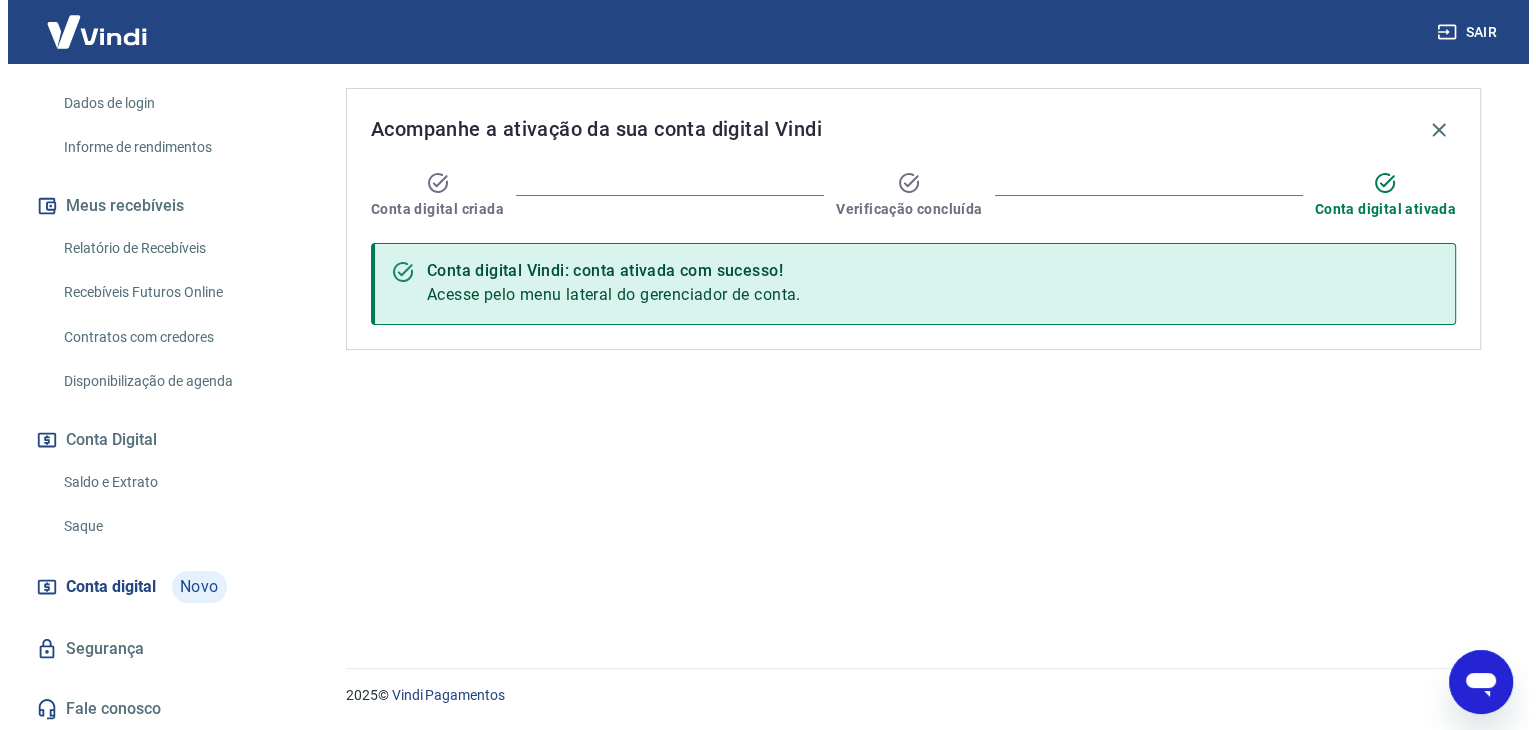 scroll, scrollTop: 0, scrollLeft: 0, axis: both 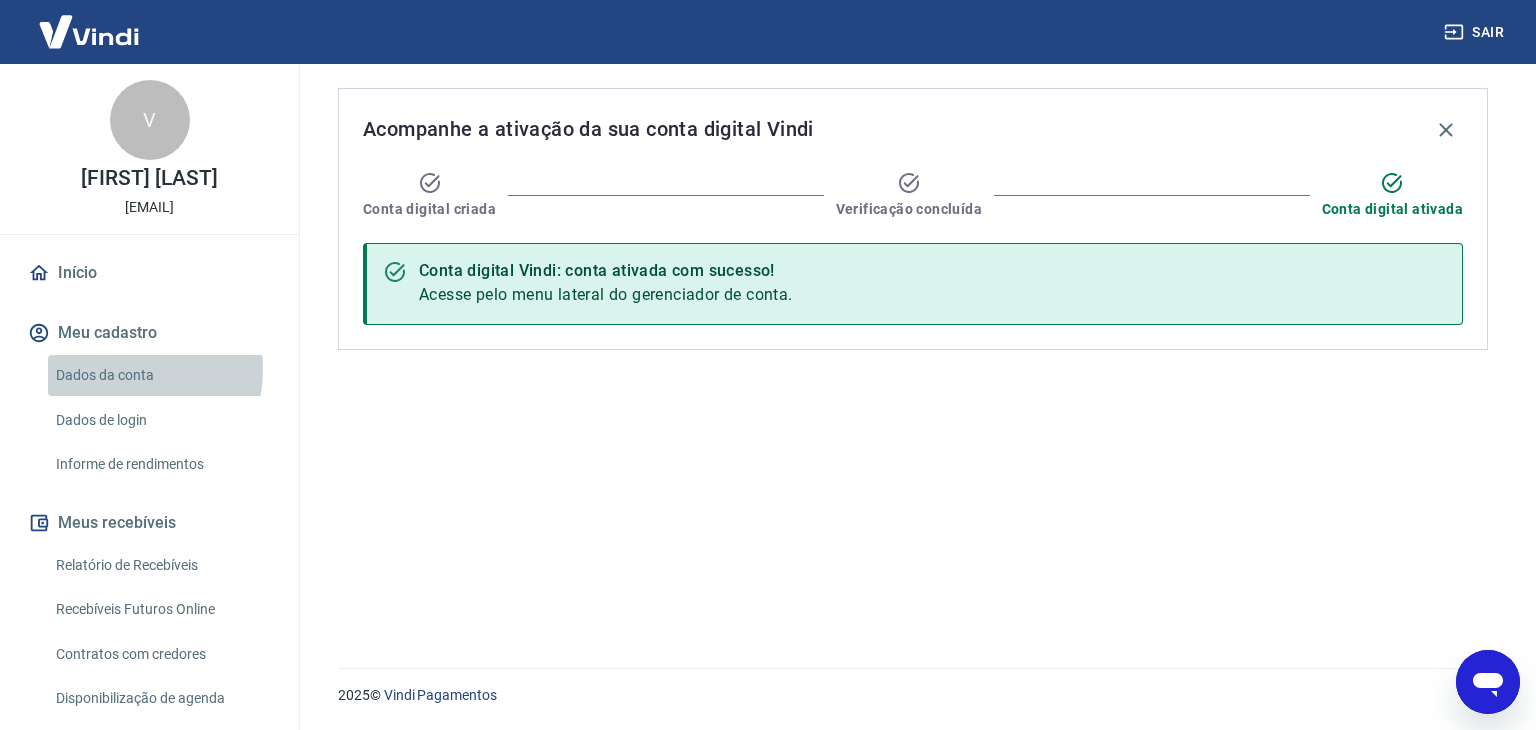 click on "Dados da conta" at bounding box center [161, 375] 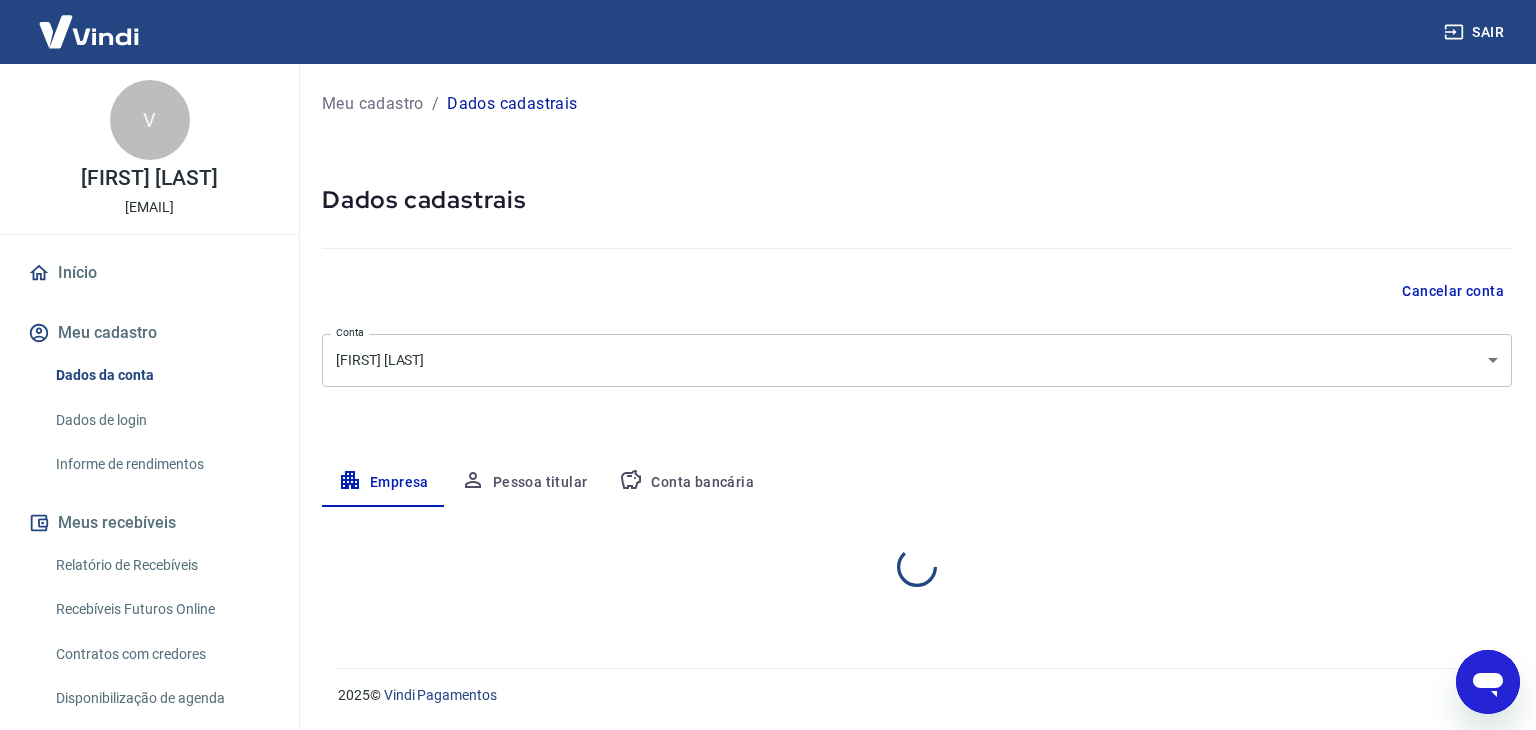 select on "RS" 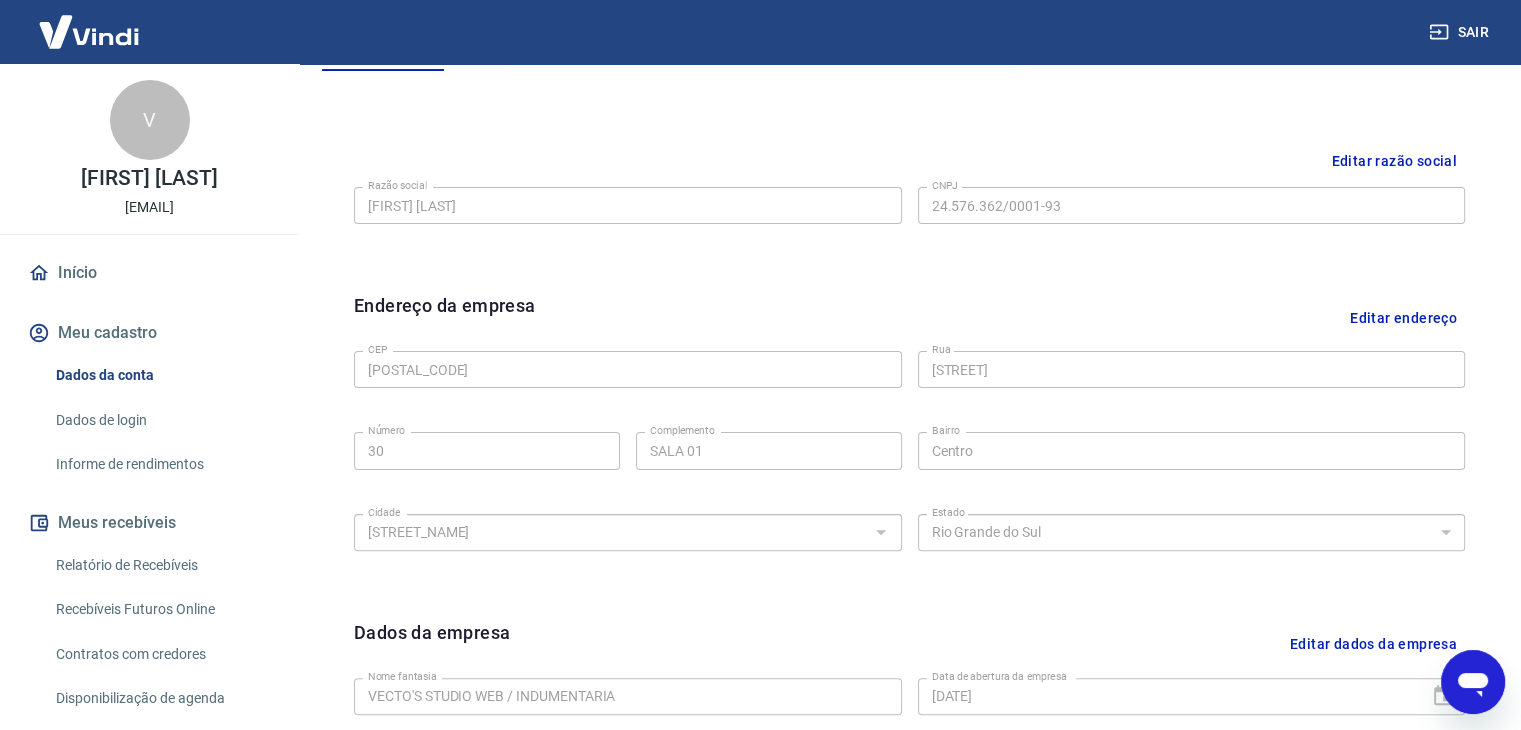 scroll, scrollTop: 712, scrollLeft: 0, axis: vertical 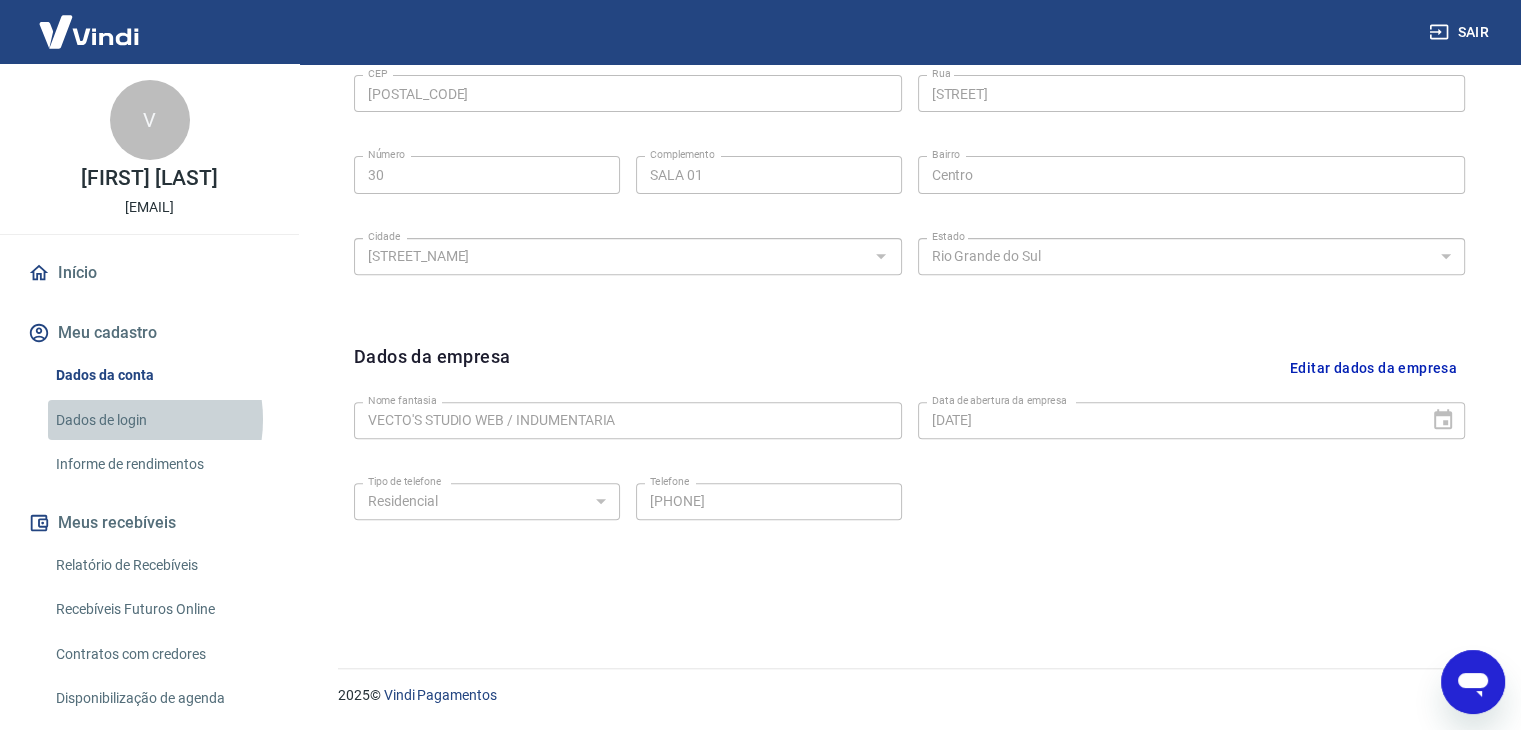 click on "Dados de login" at bounding box center [161, 420] 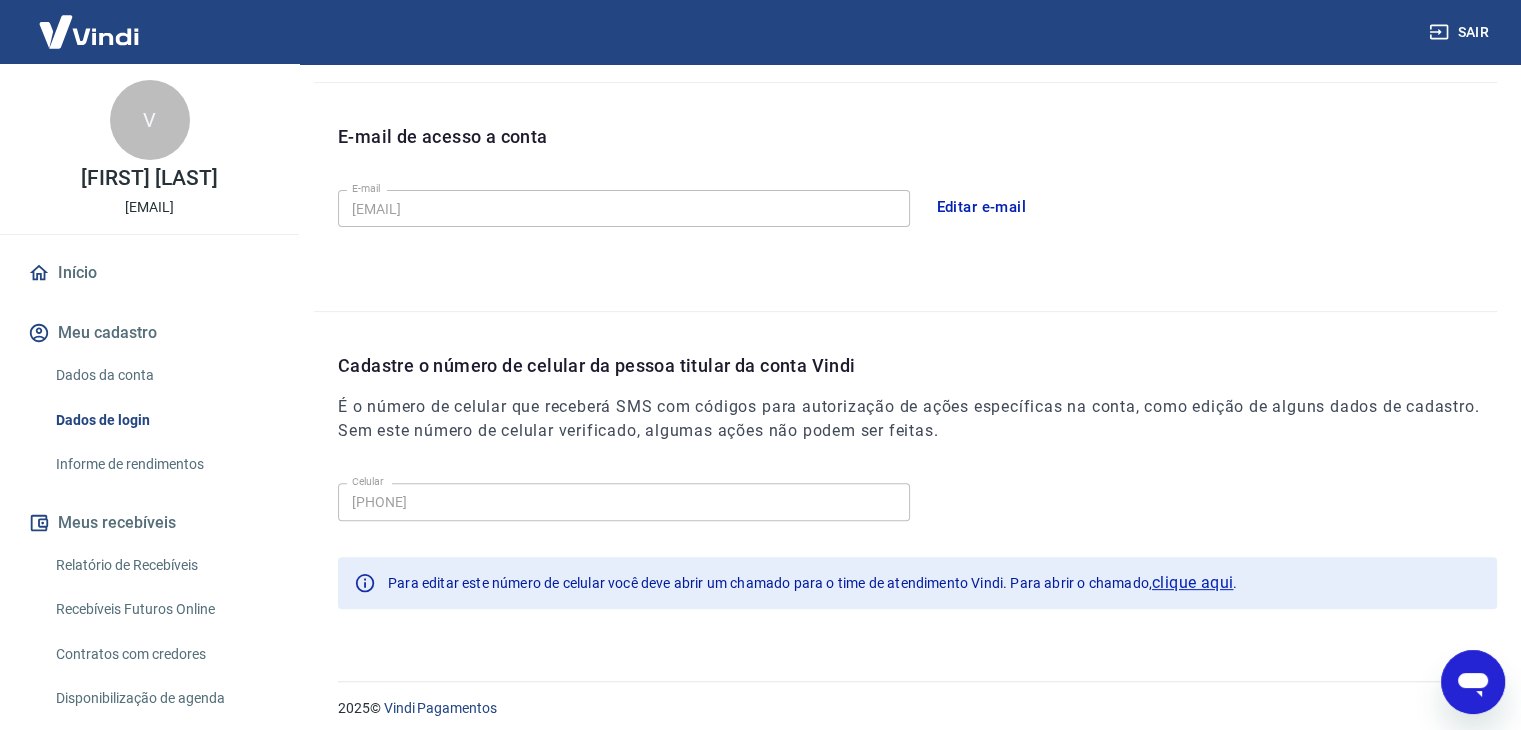 scroll, scrollTop: 534, scrollLeft: 0, axis: vertical 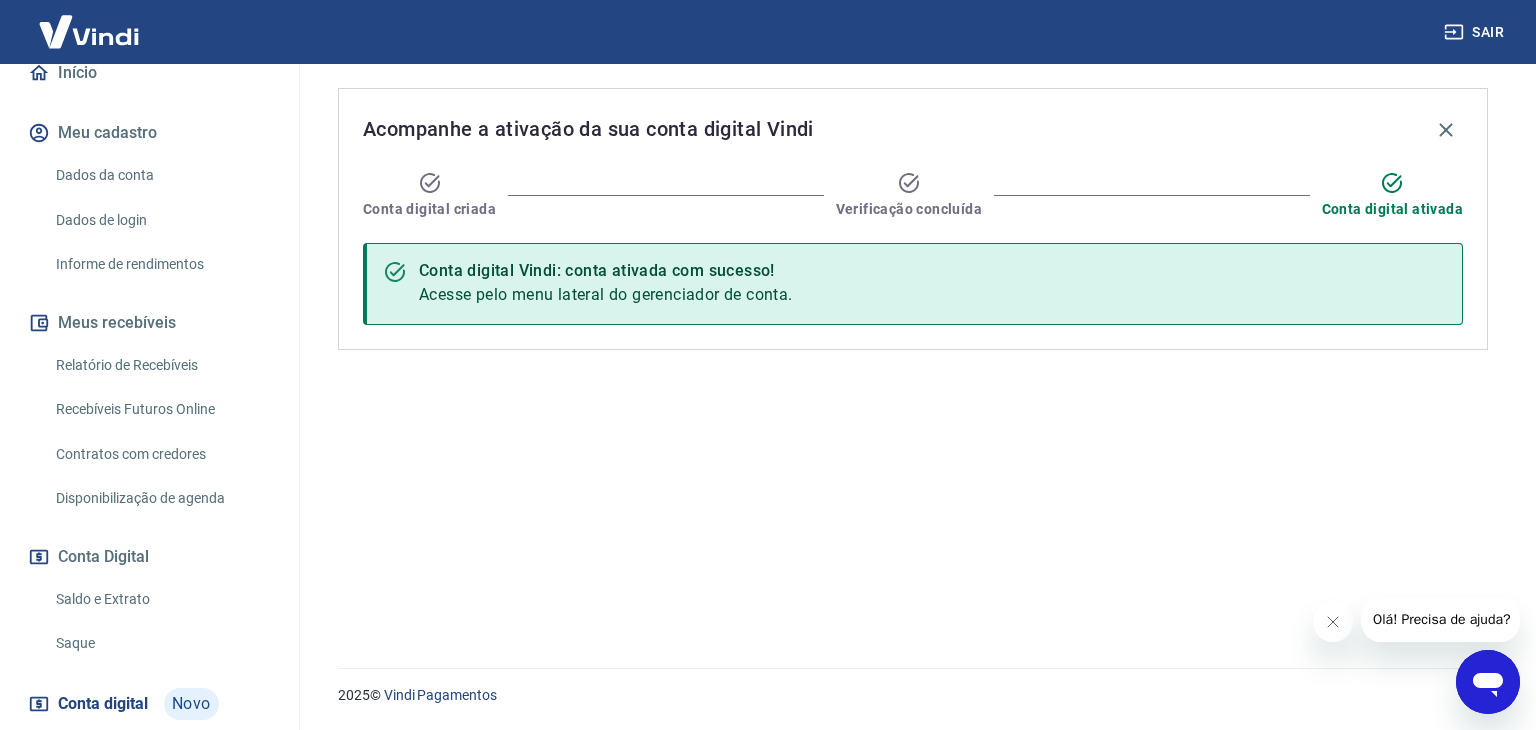 drag, startPoint x: 98, startPoint y: 598, endPoint x: 280, endPoint y: 575, distance: 183.44754 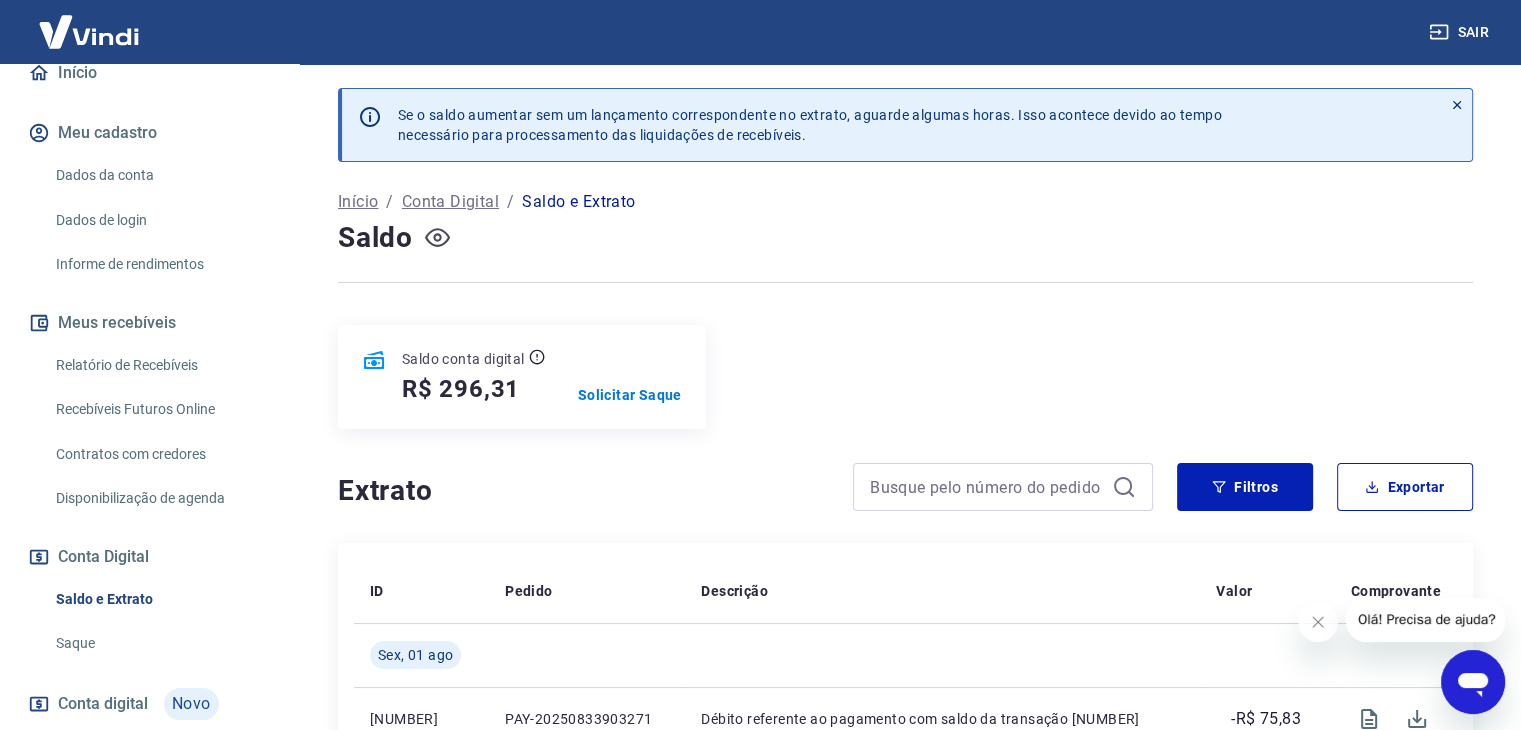 click 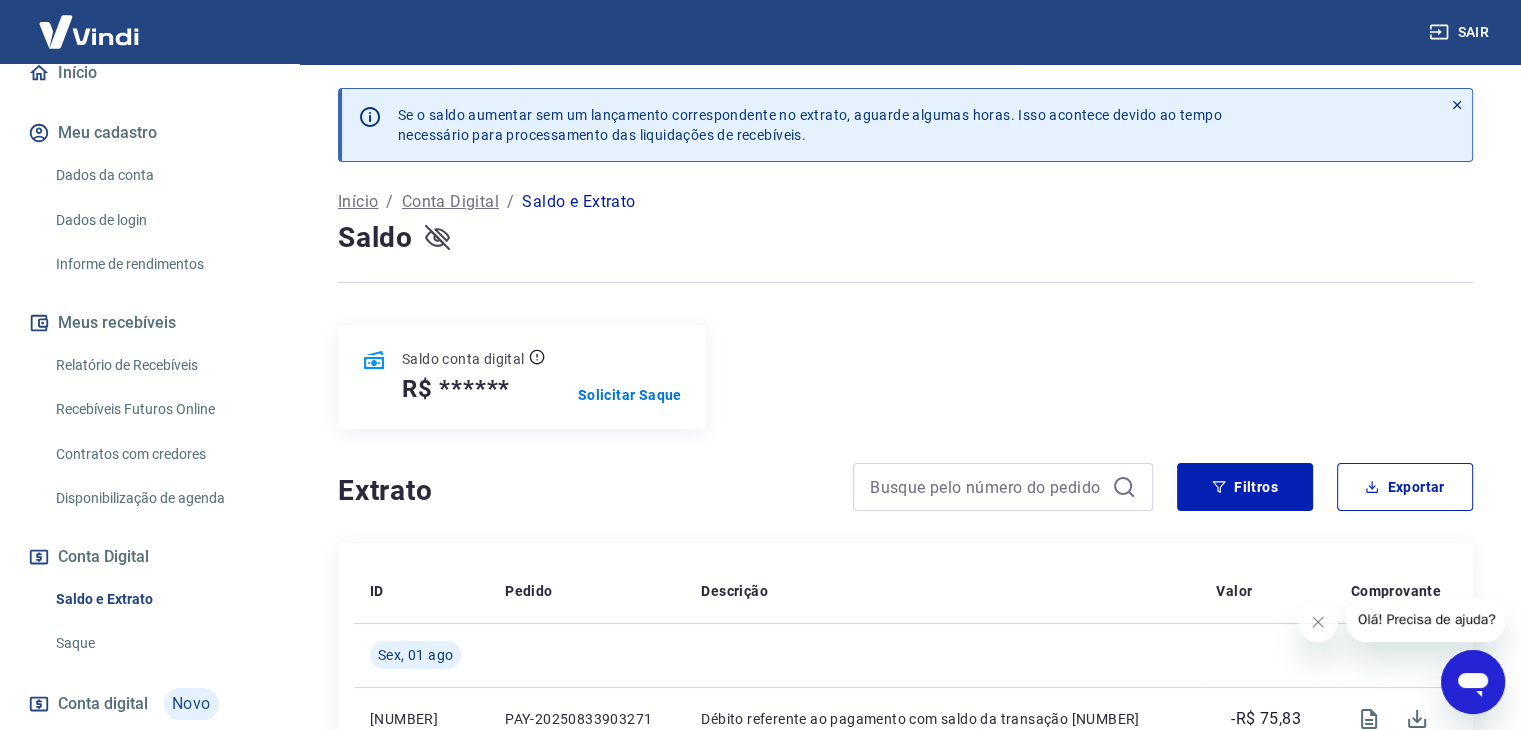 click 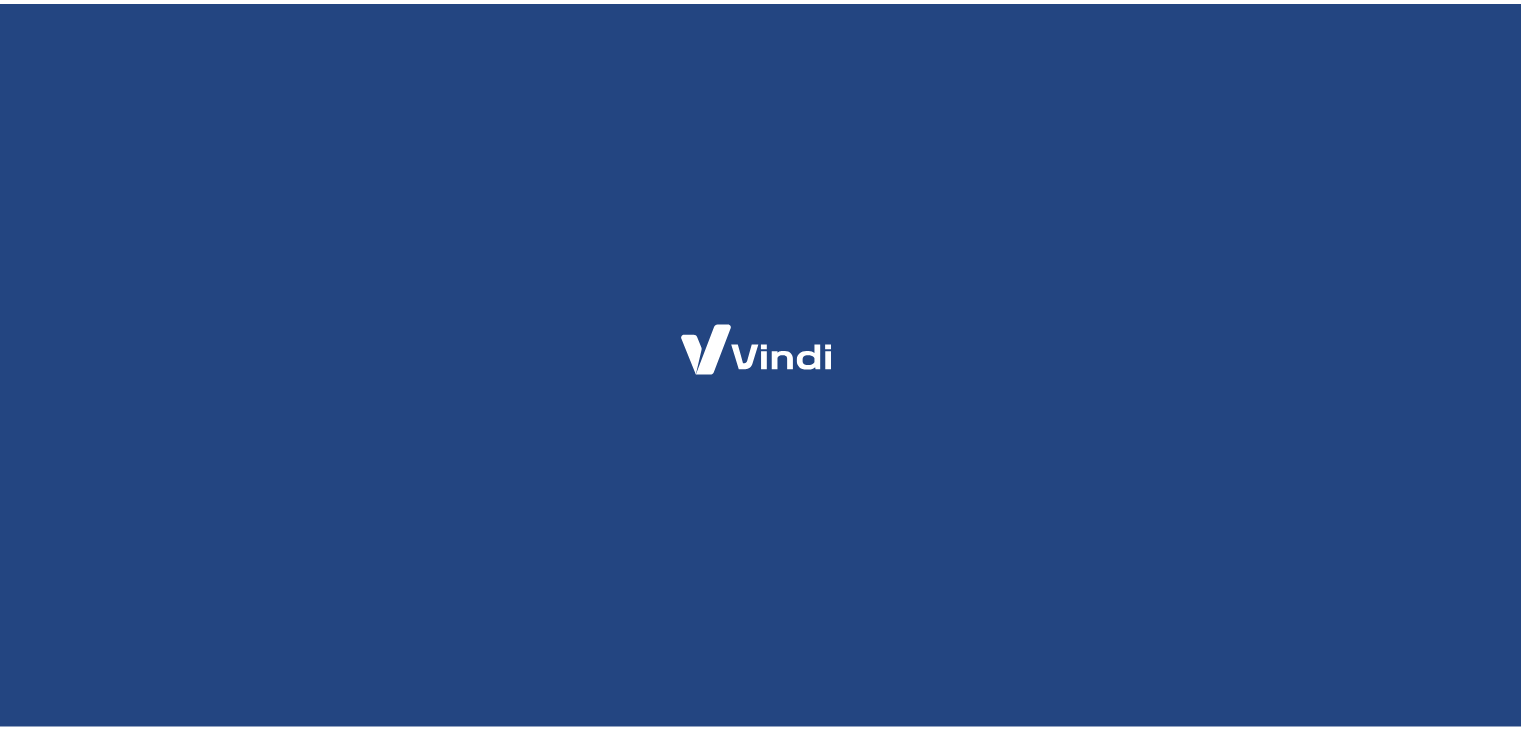 scroll, scrollTop: 0, scrollLeft: 0, axis: both 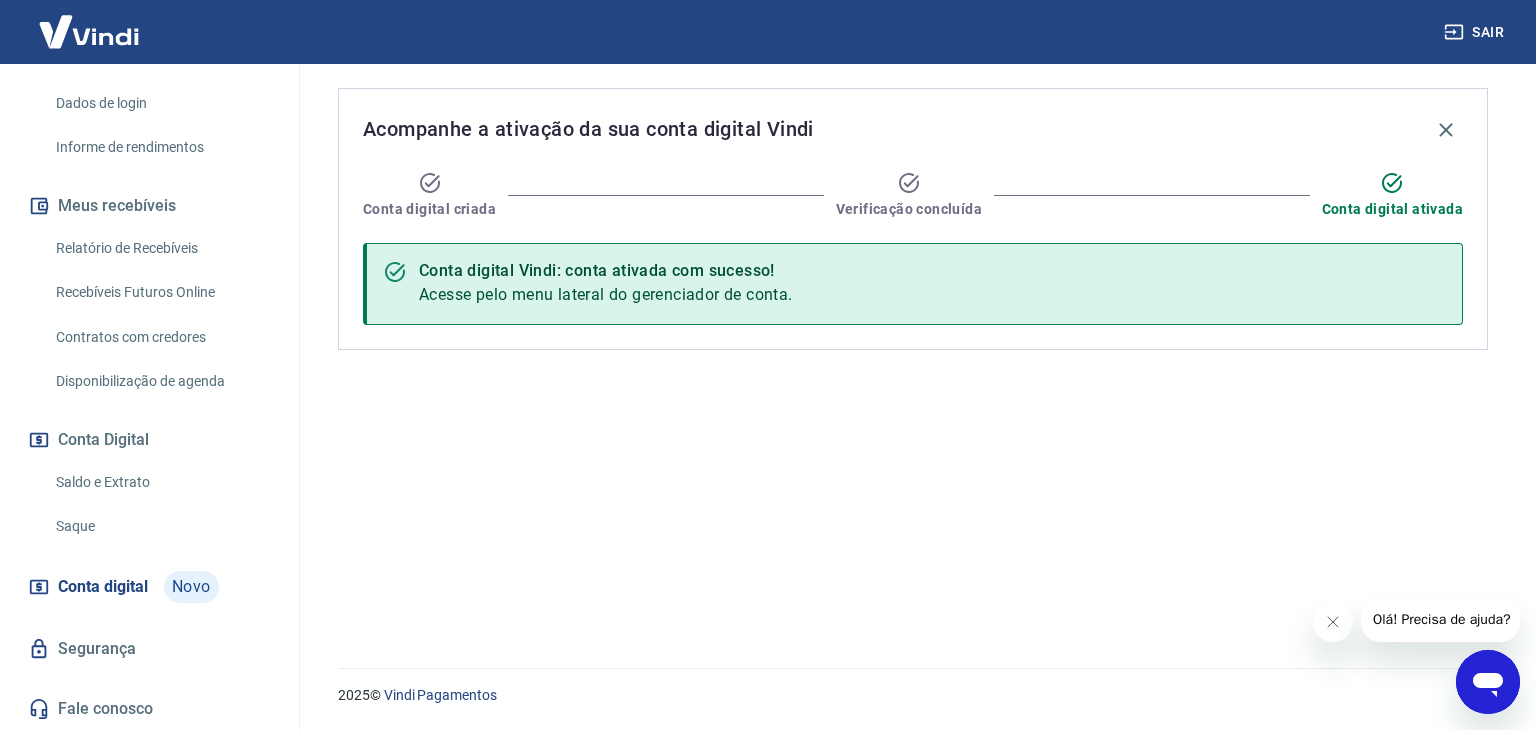 click on "Saldo e Extrato" at bounding box center (161, 482) 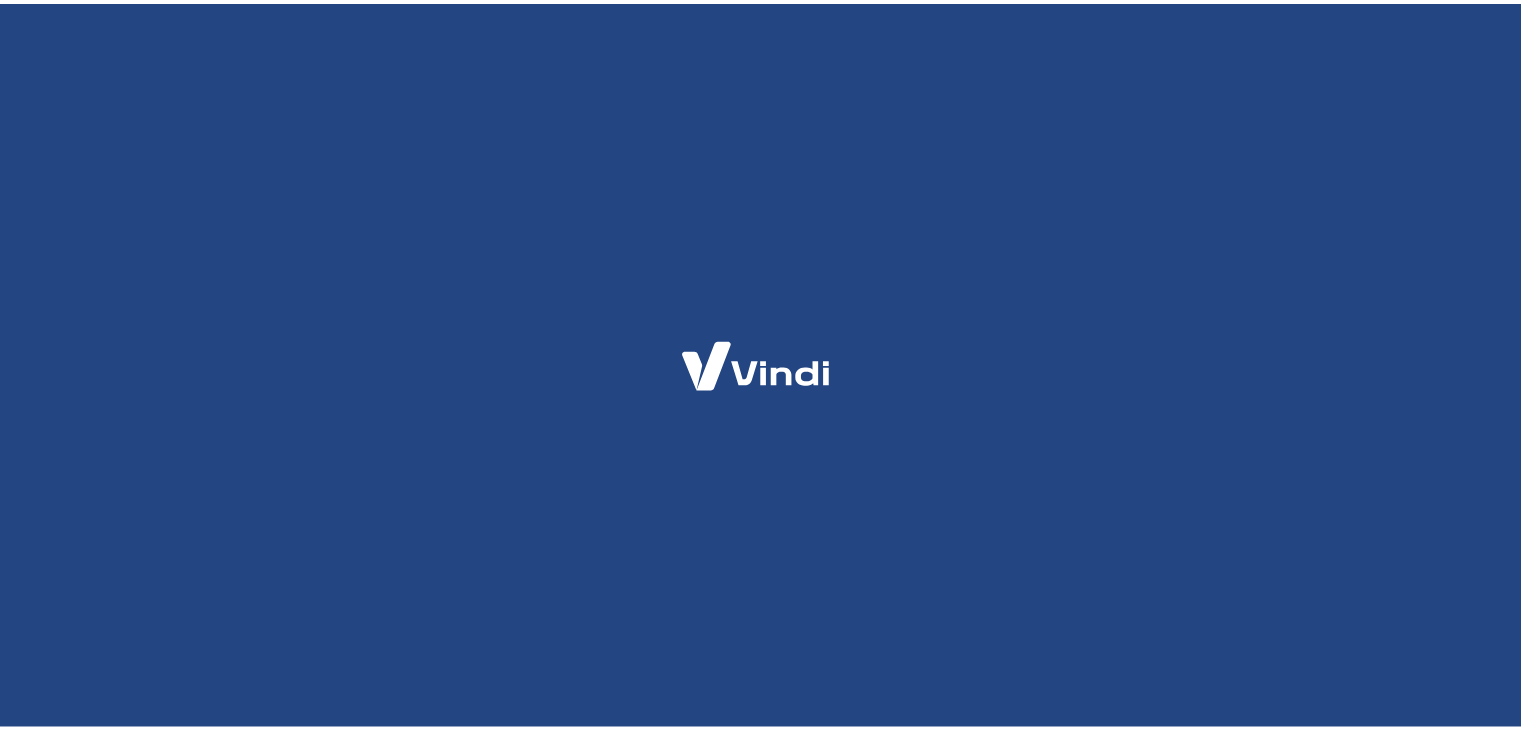 scroll, scrollTop: 0, scrollLeft: 0, axis: both 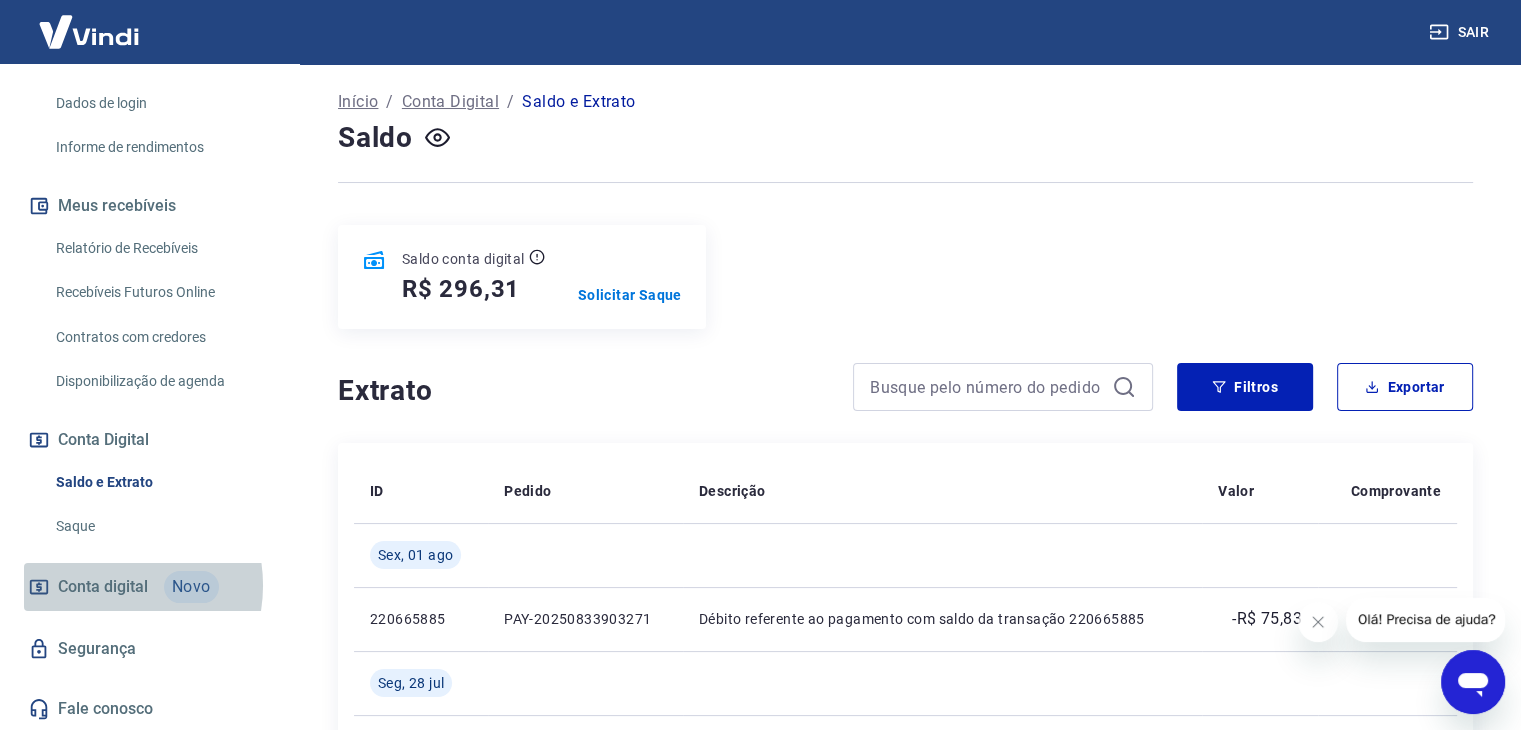 click on "Conta digital" at bounding box center (103, 587) 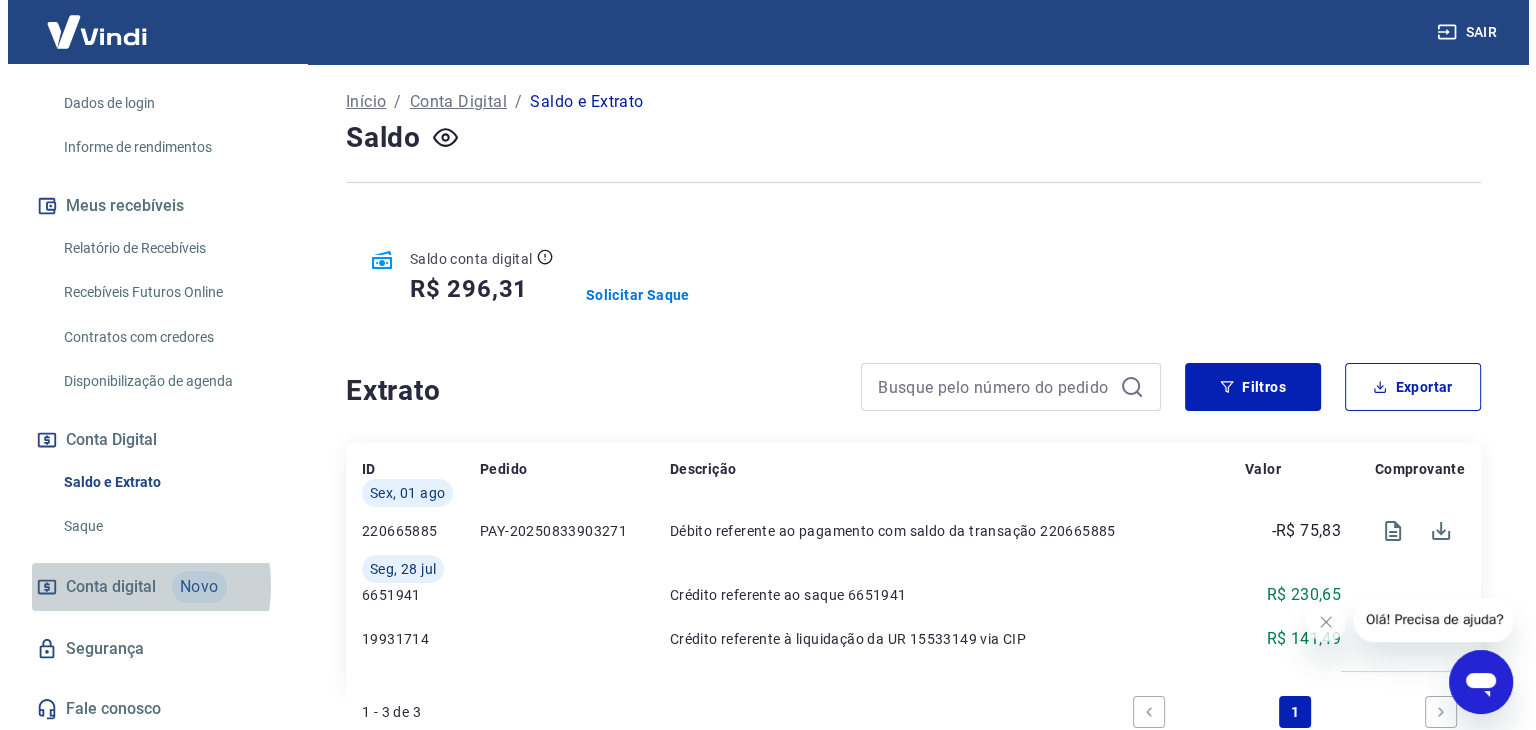 scroll, scrollTop: 0, scrollLeft: 0, axis: both 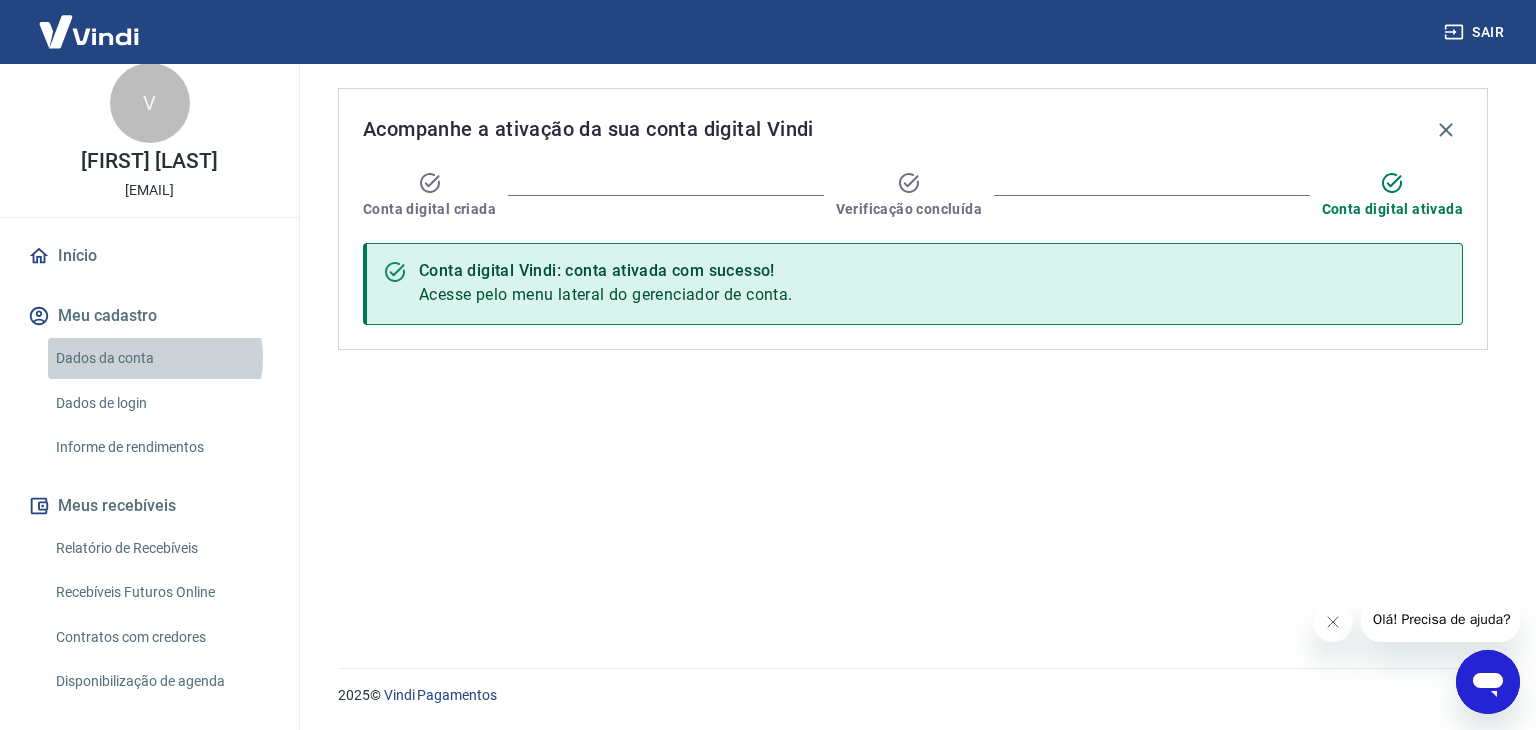 click on "Dados da conta" at bounding box center [161, 358] 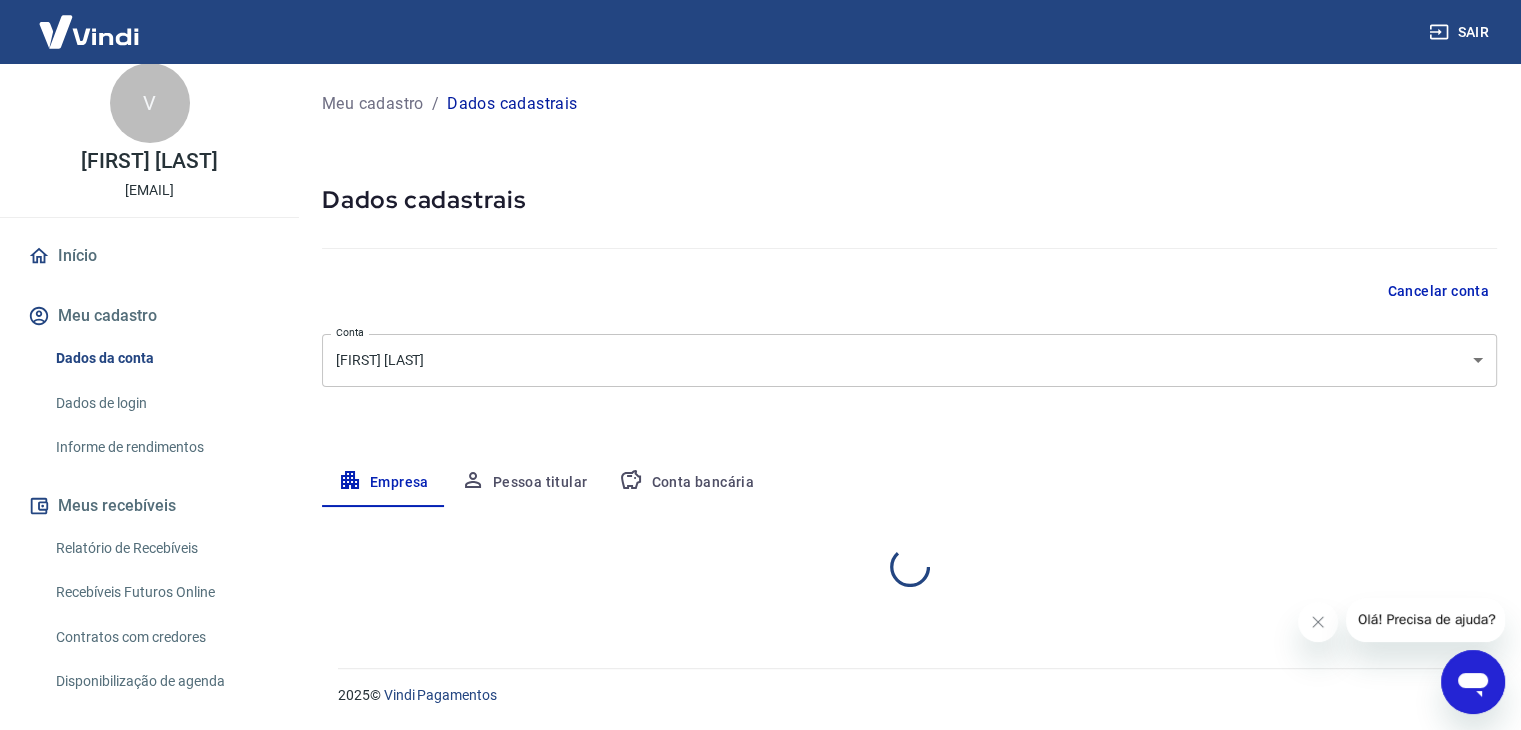 select on "RS" 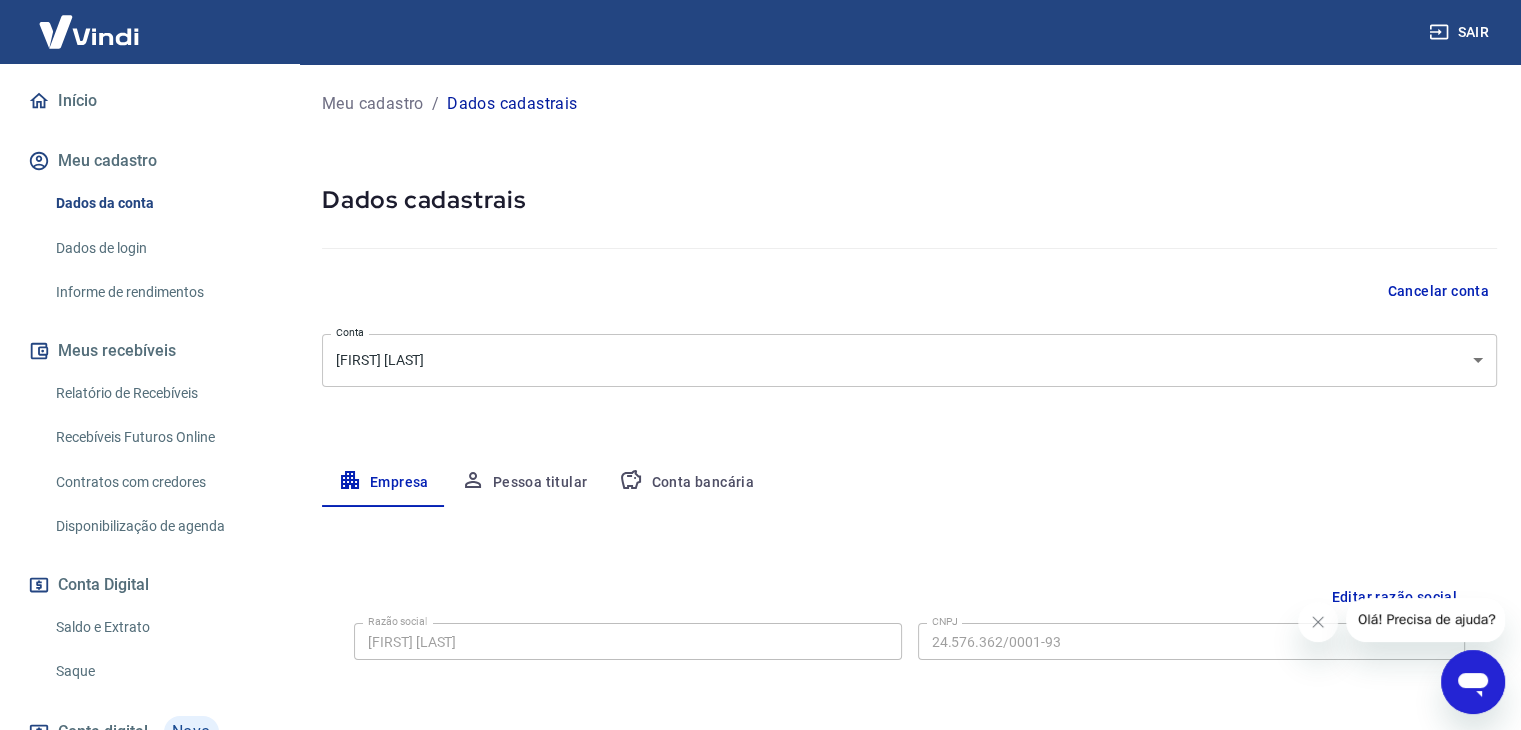 scroll, scrollTop: 317, scrollLeft: 0, axis: vertical 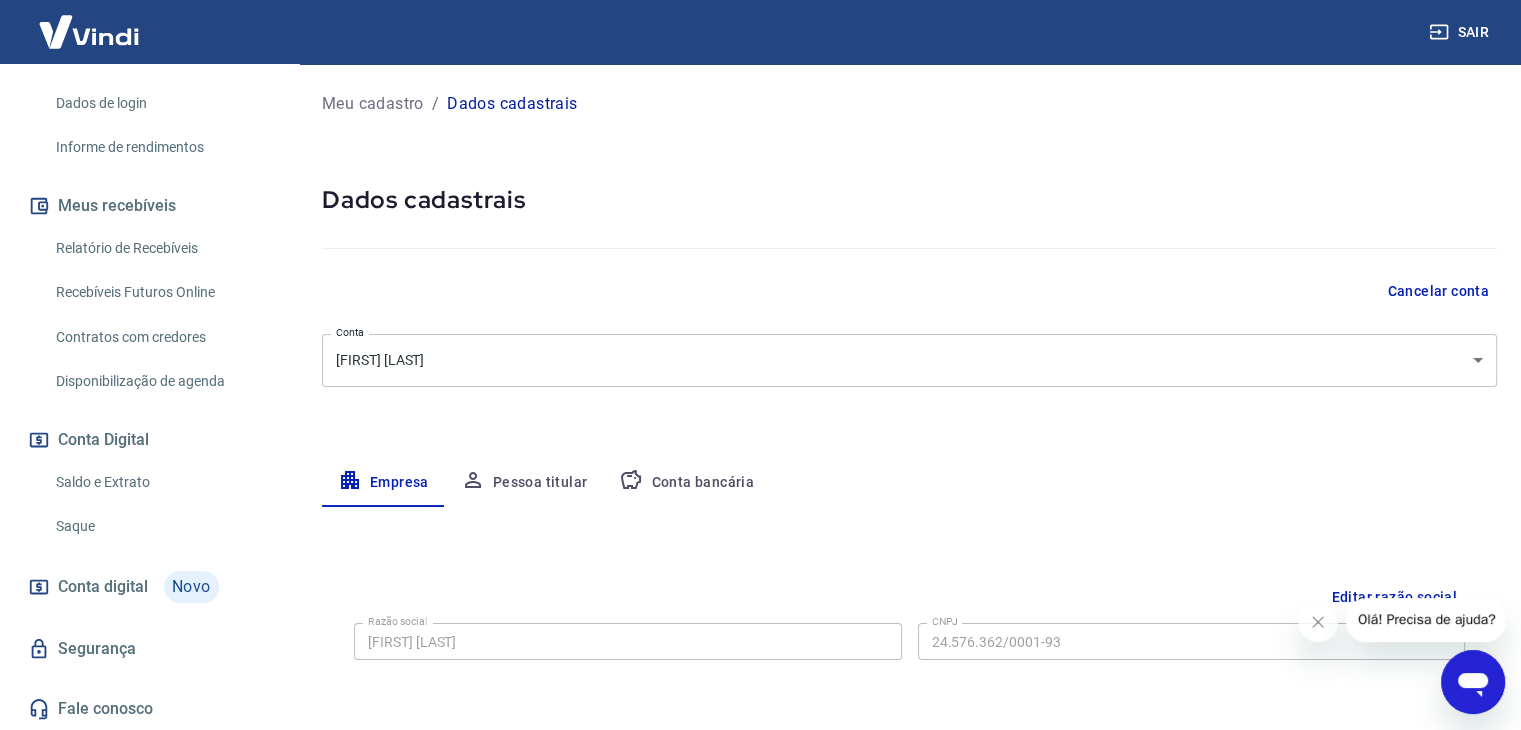 click on "Saldo e Extrato" at bounding box center (161, 482) 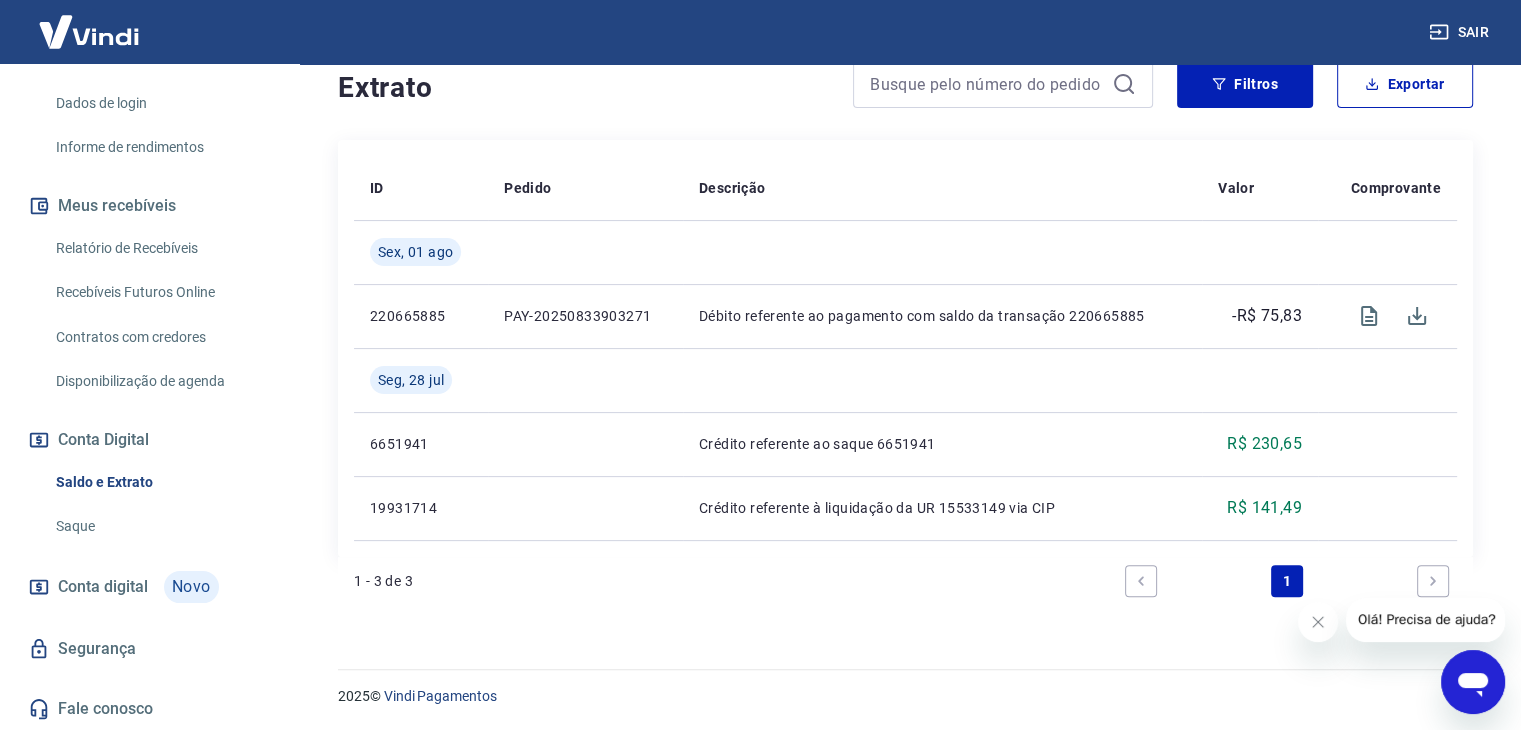 scroll, scrollTop: 404, scrollLeft: 0, axis: vertical 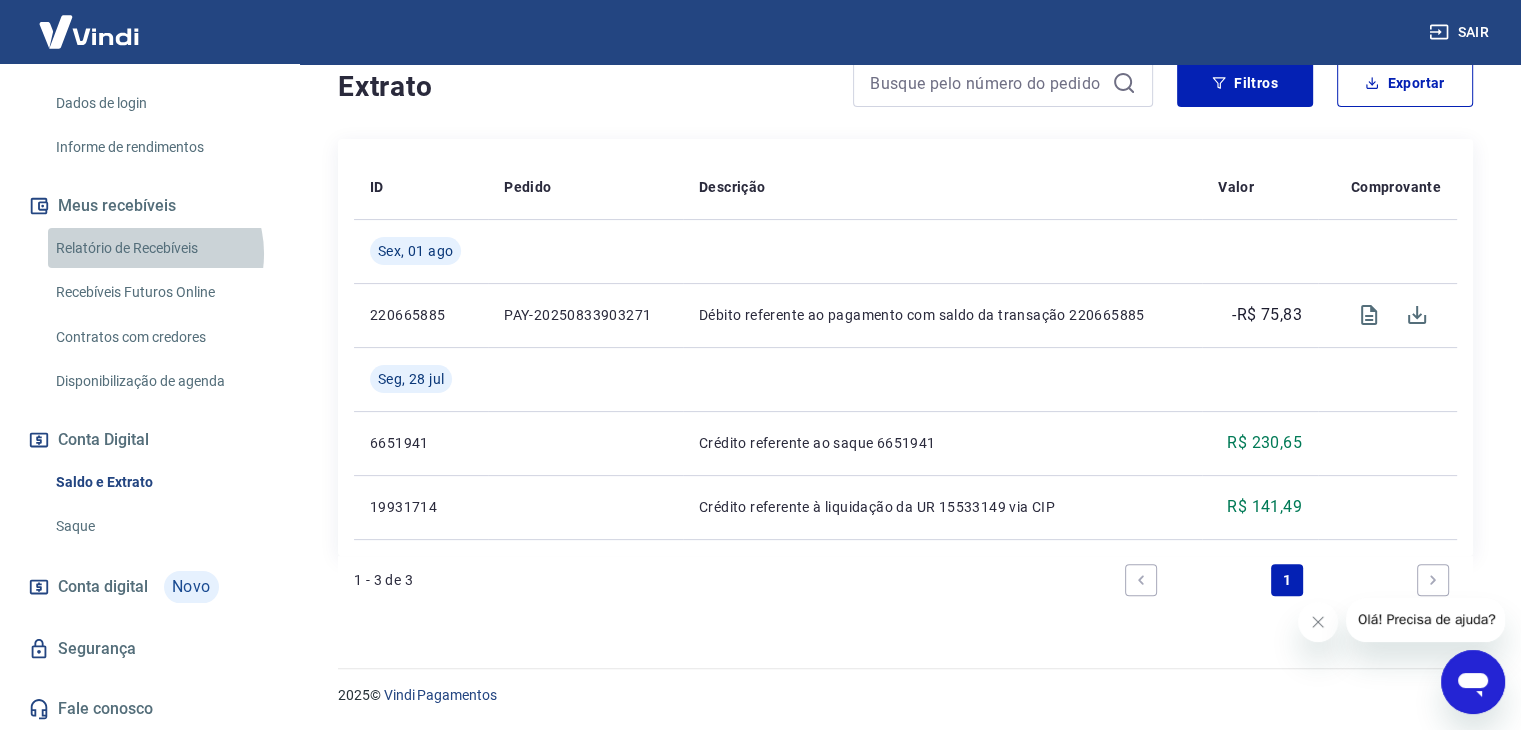 click on "Relatório de Recebíveis" at bounding box center (161, 248) 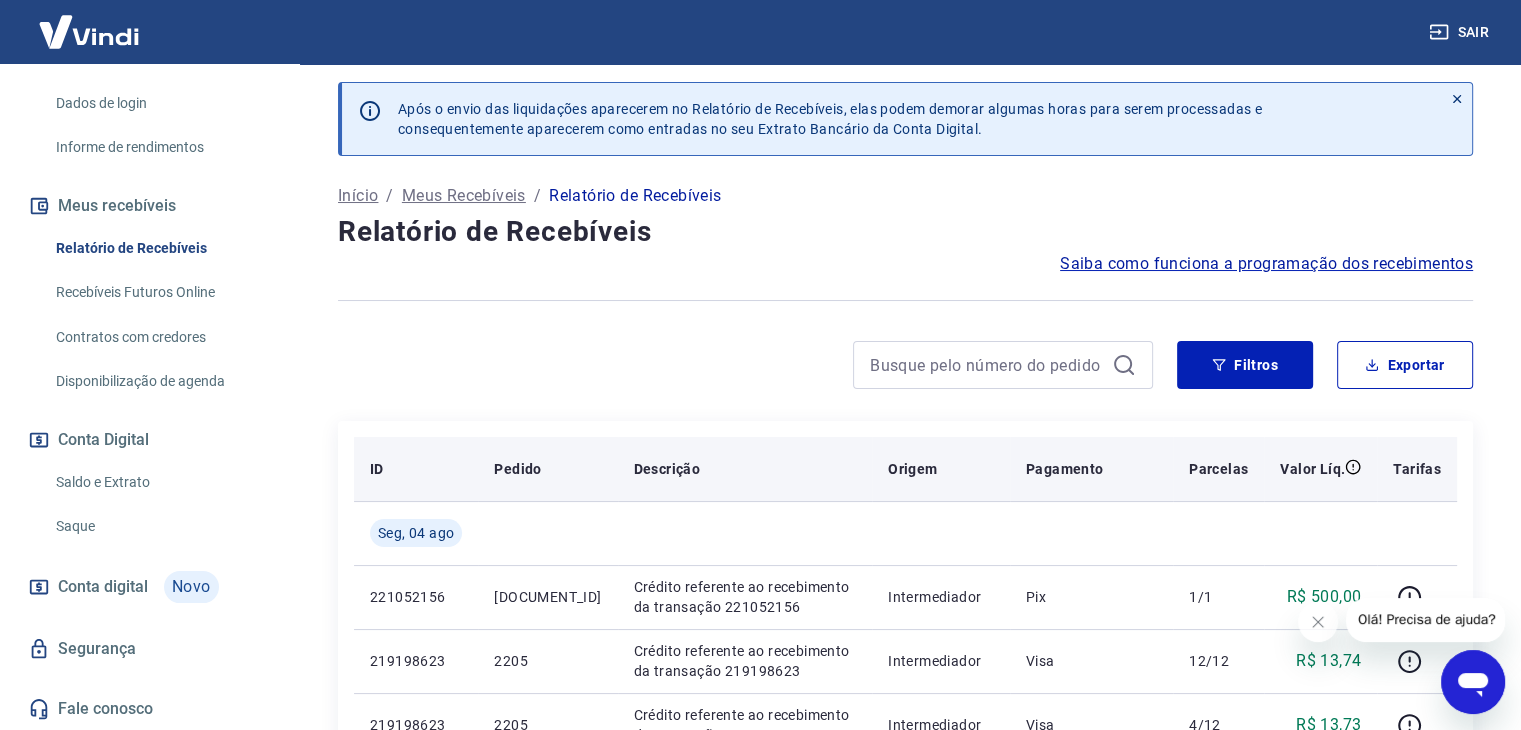 scroll, scrollTop: 300, scrollLeft: 0, axis: vertical 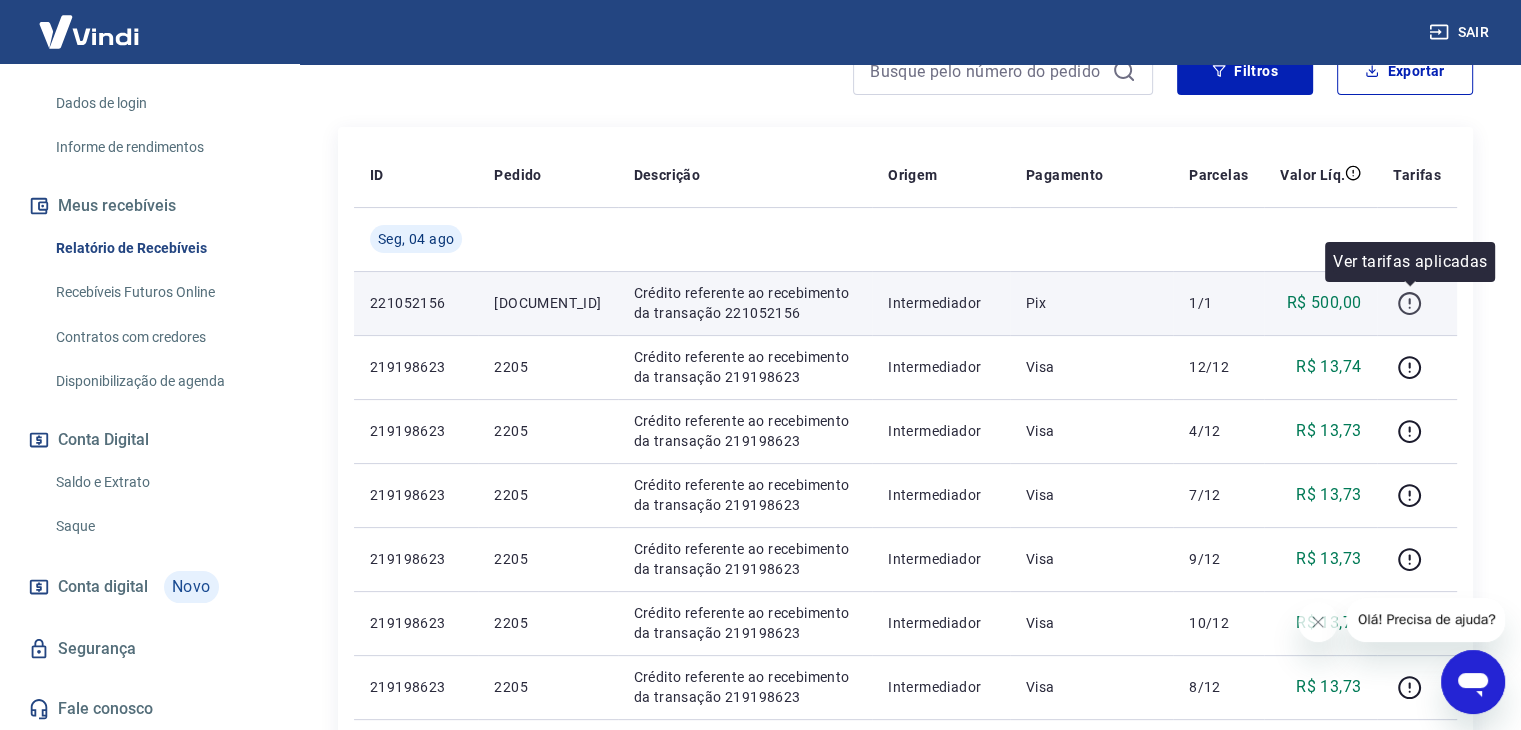 click 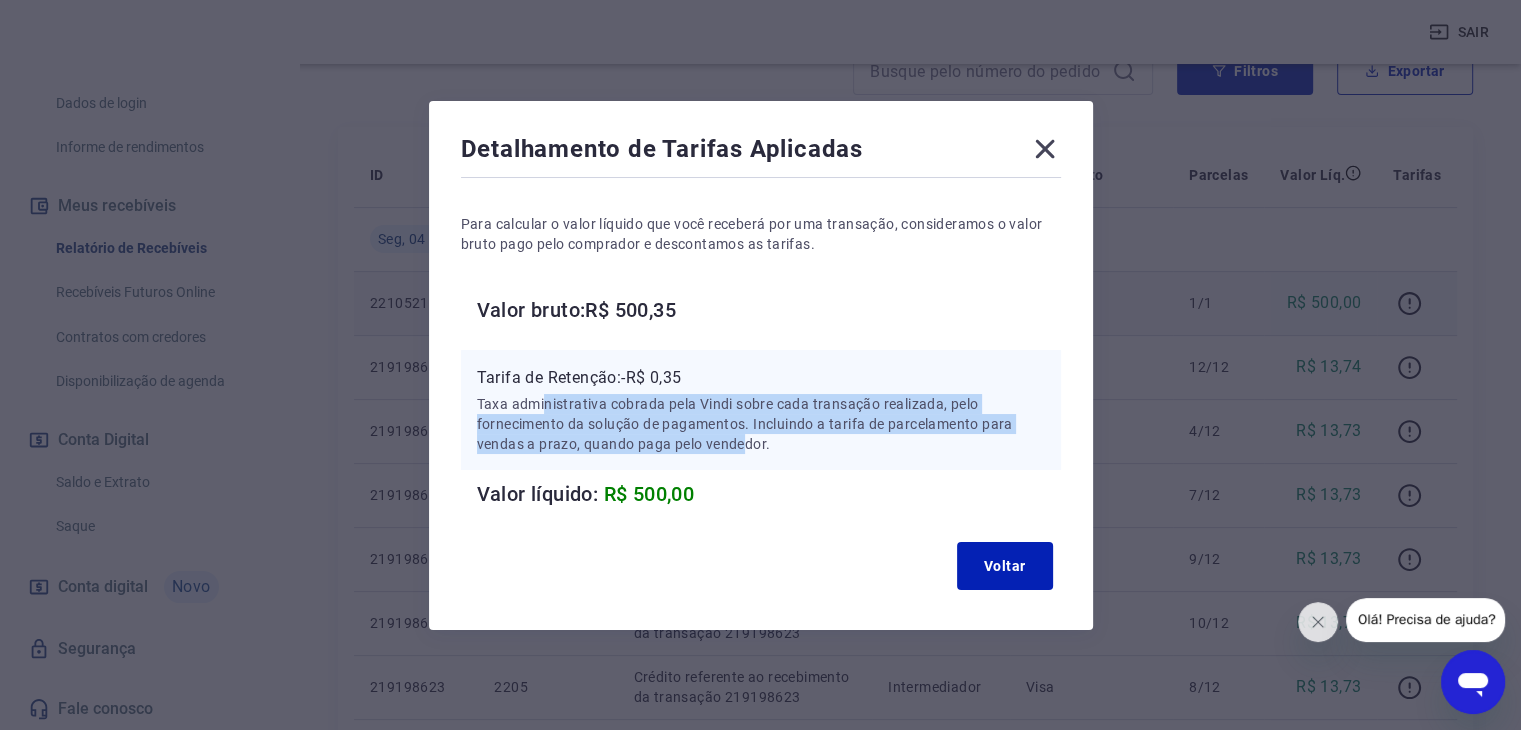 drag, startPoint x: 555, startPoint y: 405, endPoint x: 823, endPoint y: 418, distance: 268.31512 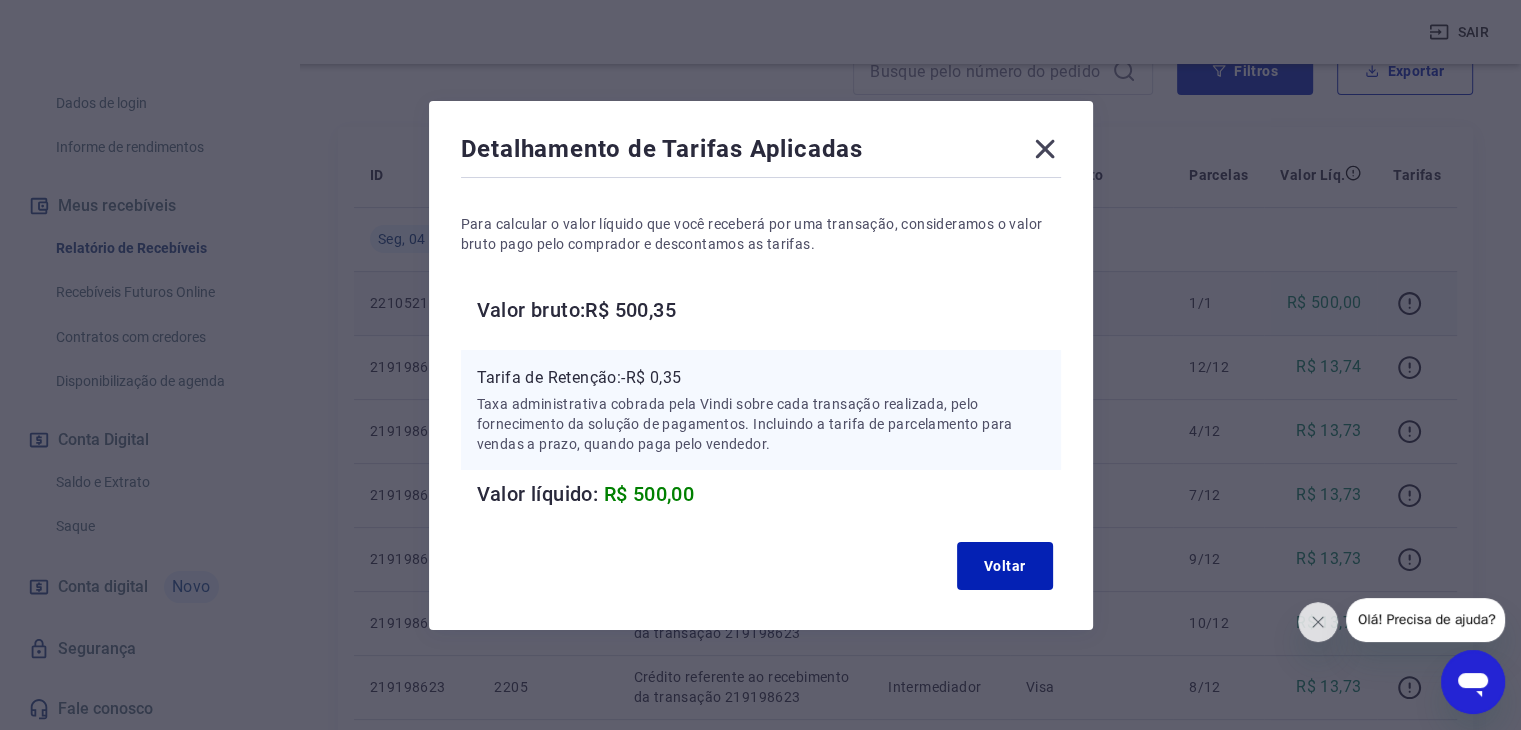 click 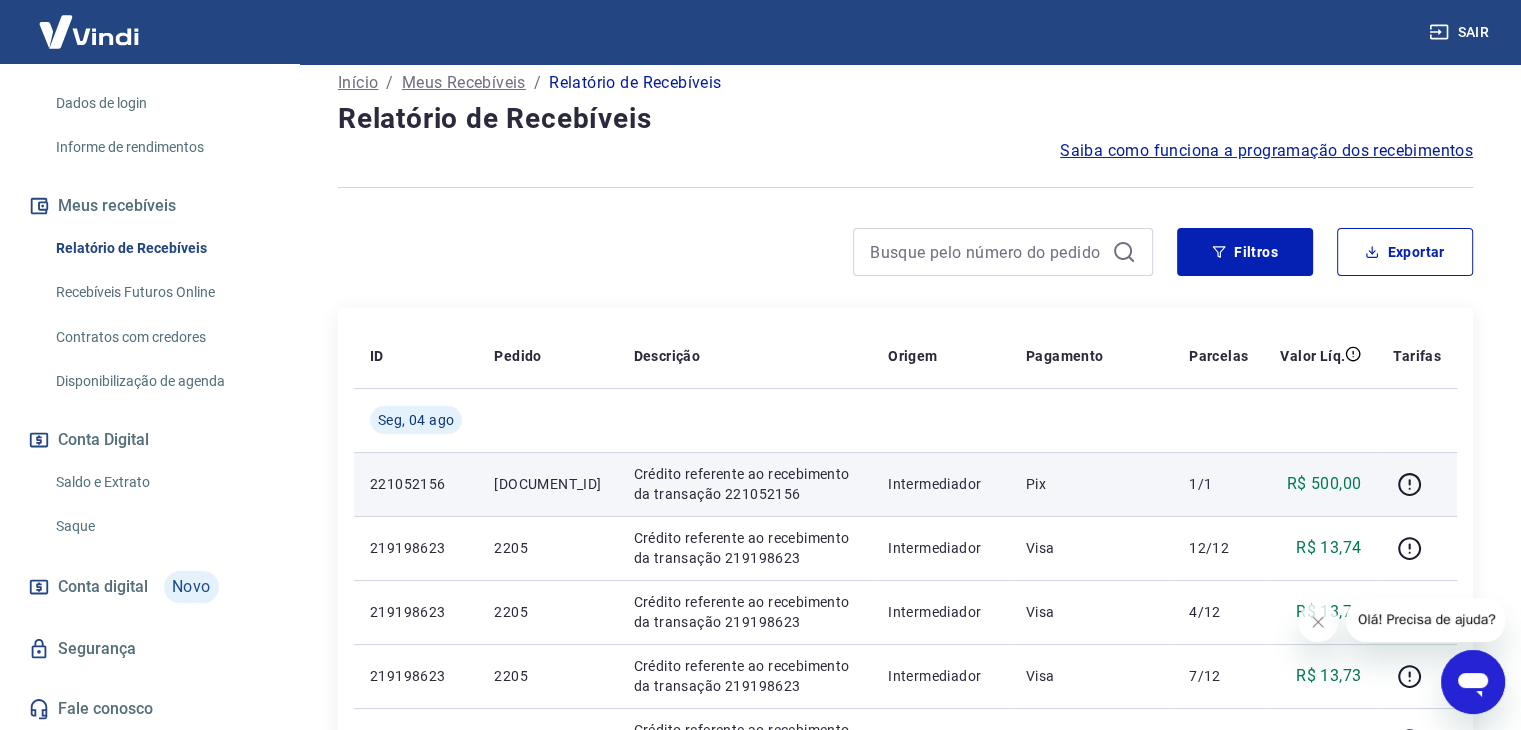 scroll, scrollTop: 0, scrollLeft: 0, axis: both 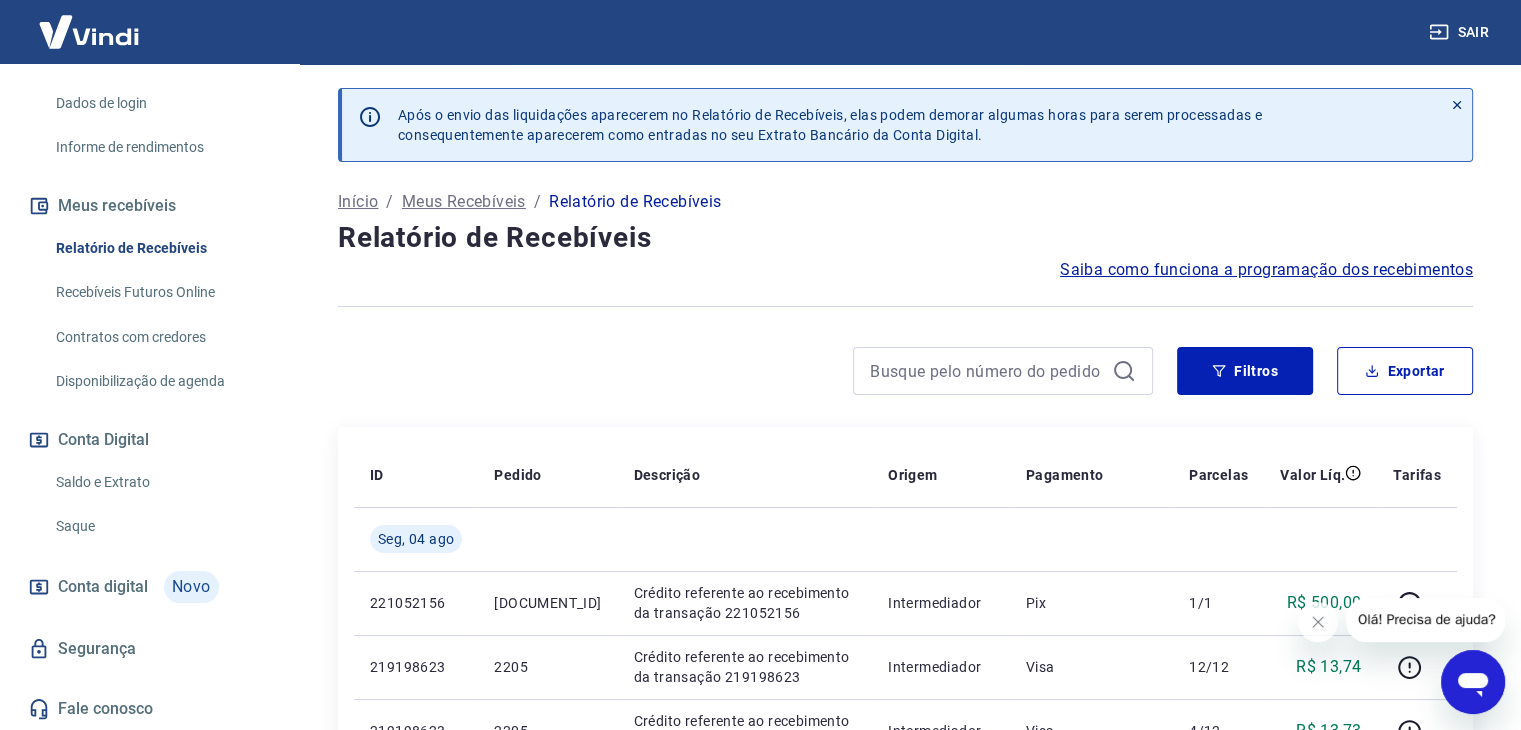 click on "Saiba como funciona a programação dos recebimentos" at bounding box center (1266, 270) 